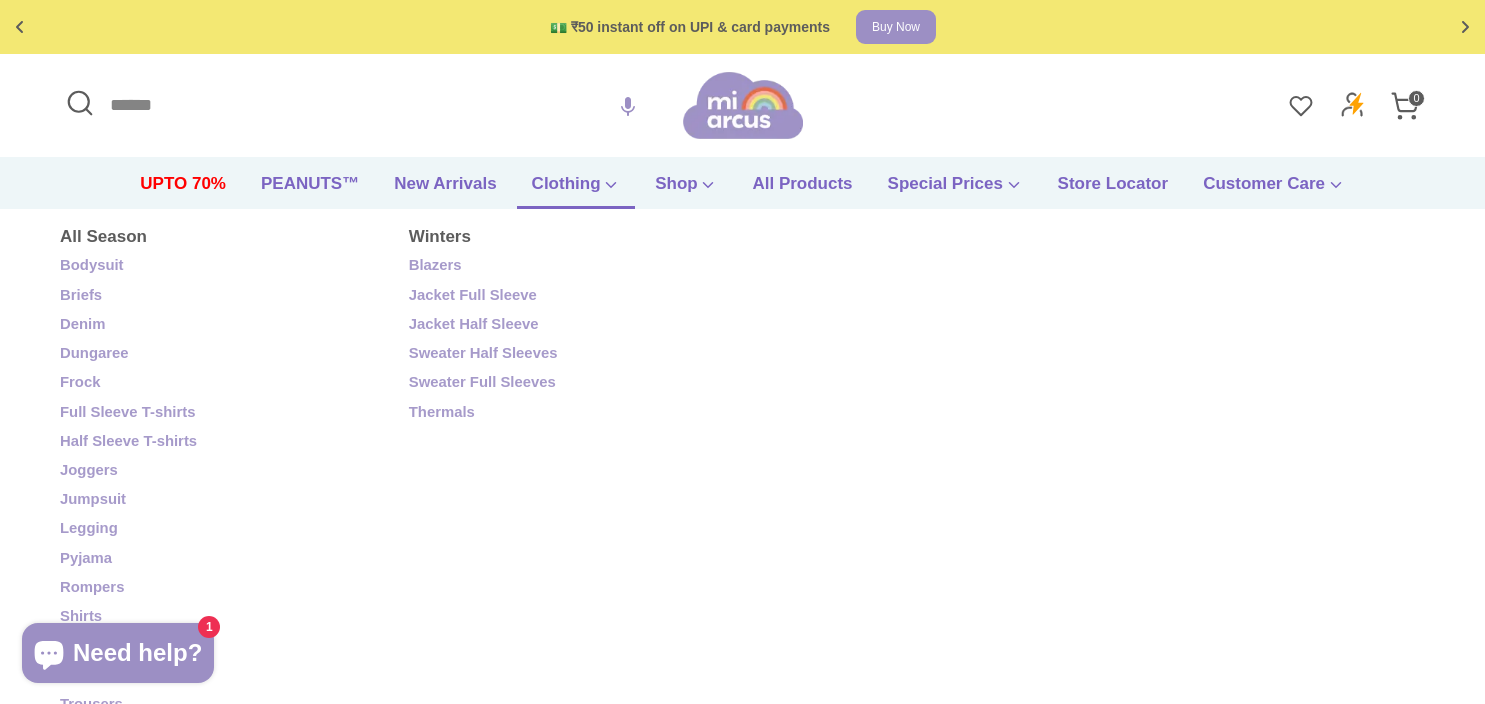 scroll, scrollTop: 0, scrollLeft: 0, axis: both 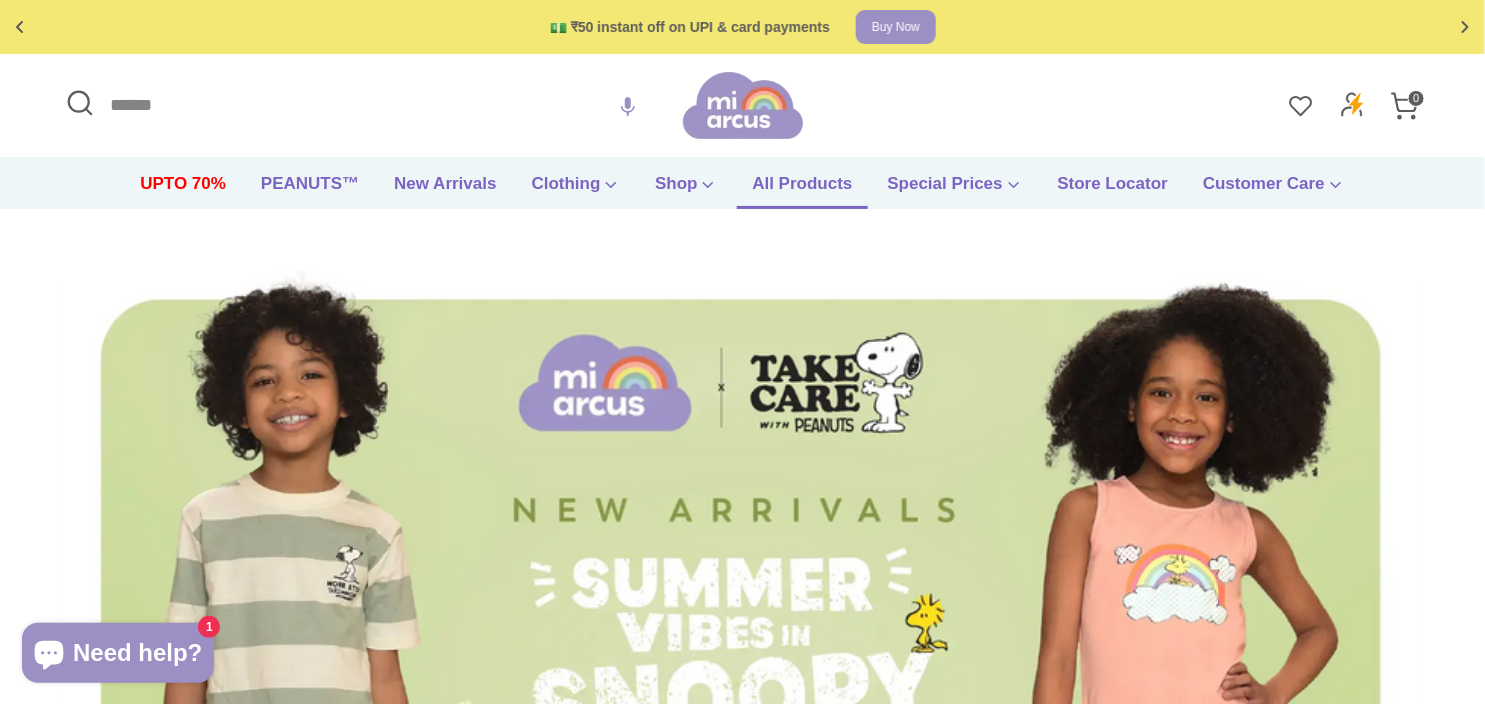 click on "All Products" at bounding box center (802, 190) 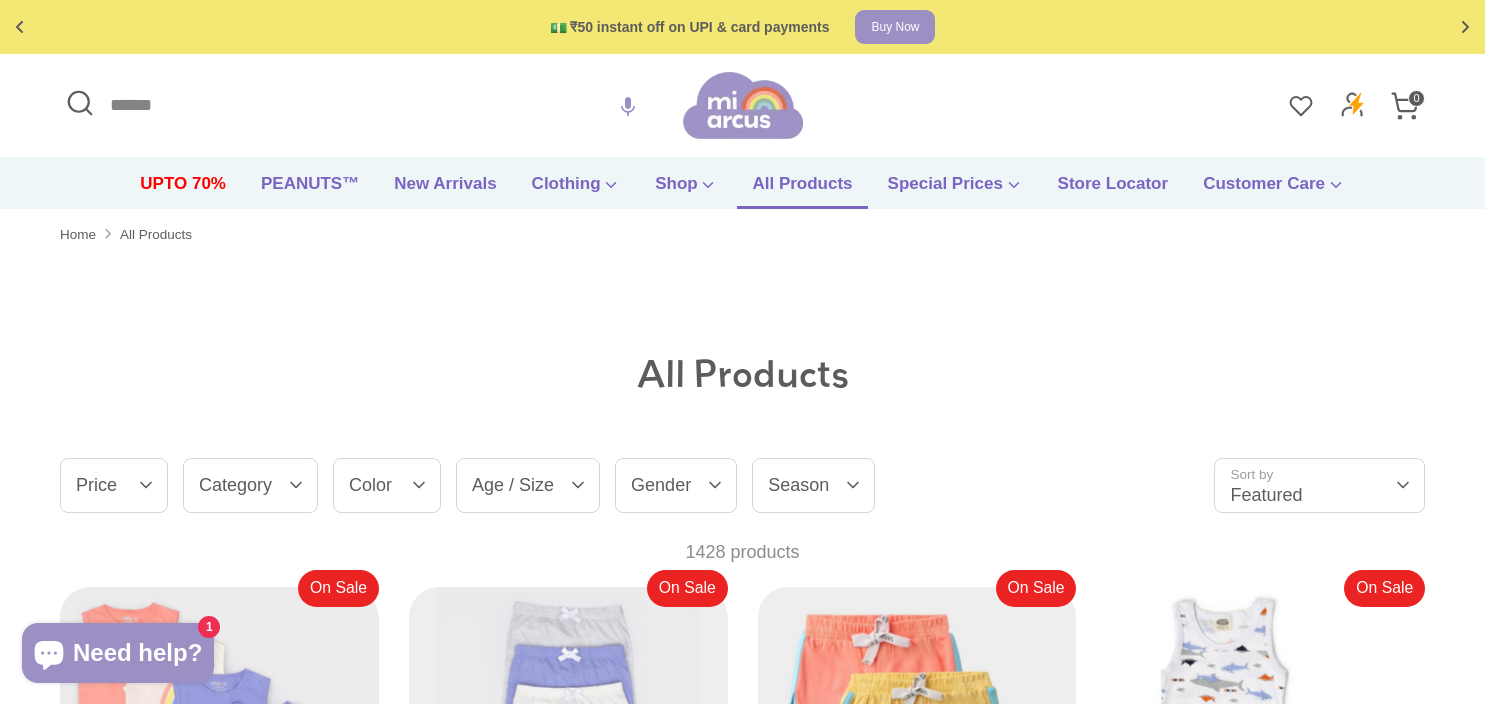 scroll, scrollTop: 0, scrollLeft: 0, axis: both 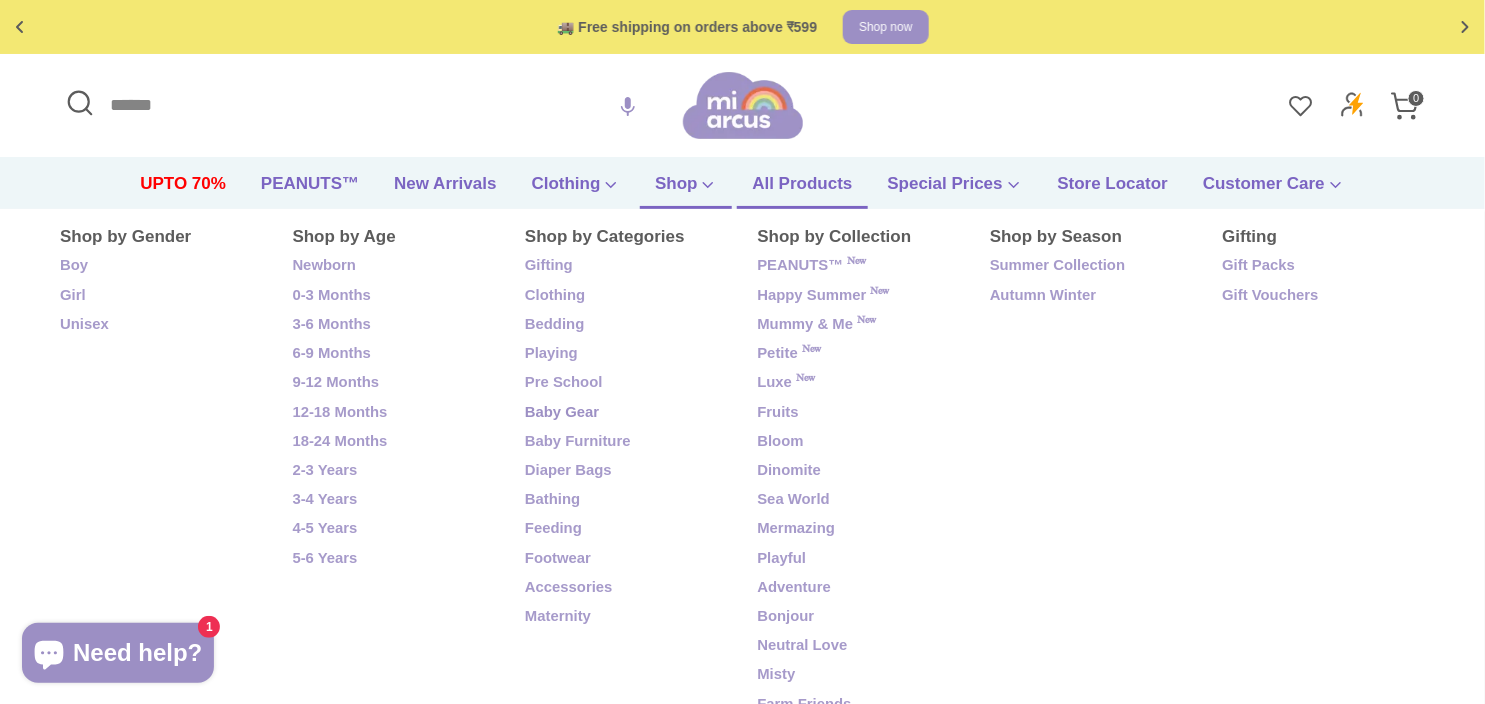 click on "Baby Gear" at bounding box center (626, 413) 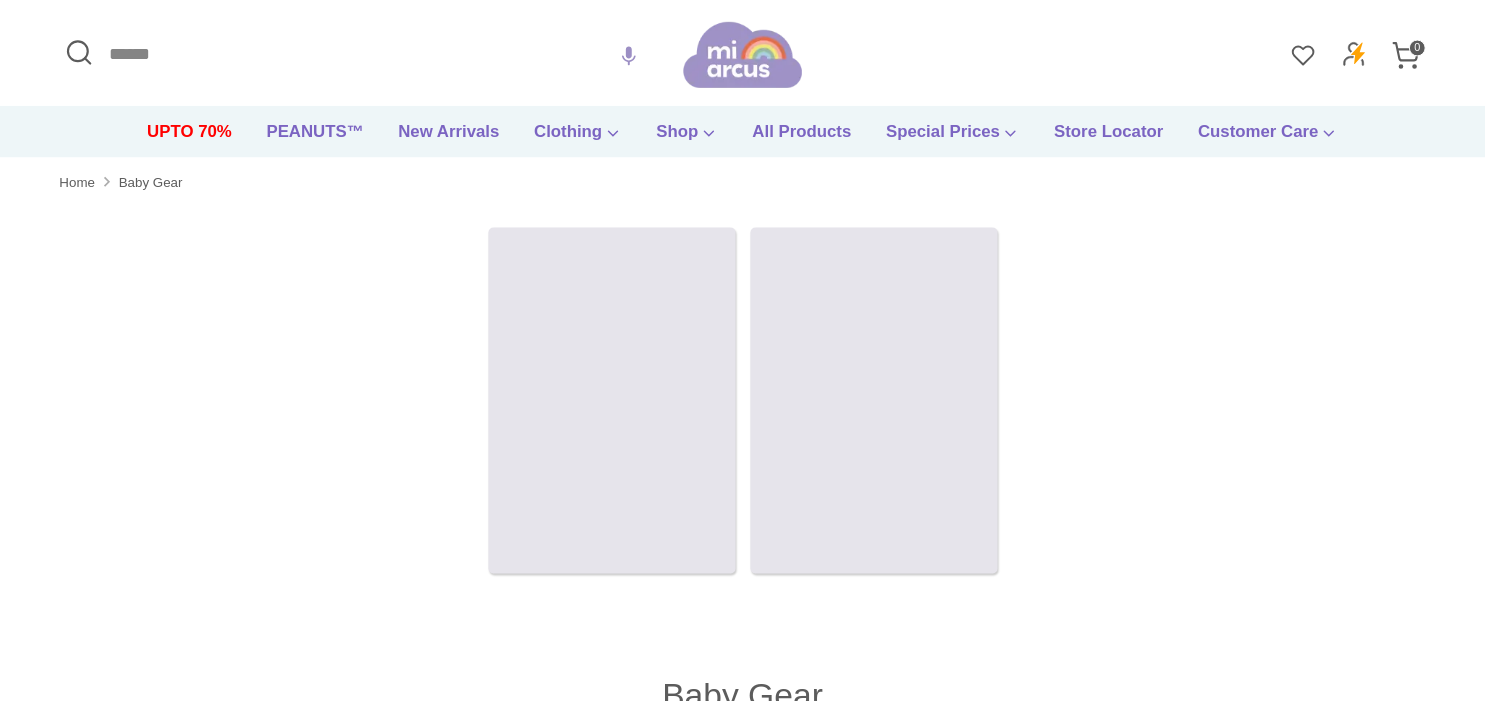 scroll, scrollTop: 0, scrollLeft: 0, axis: both 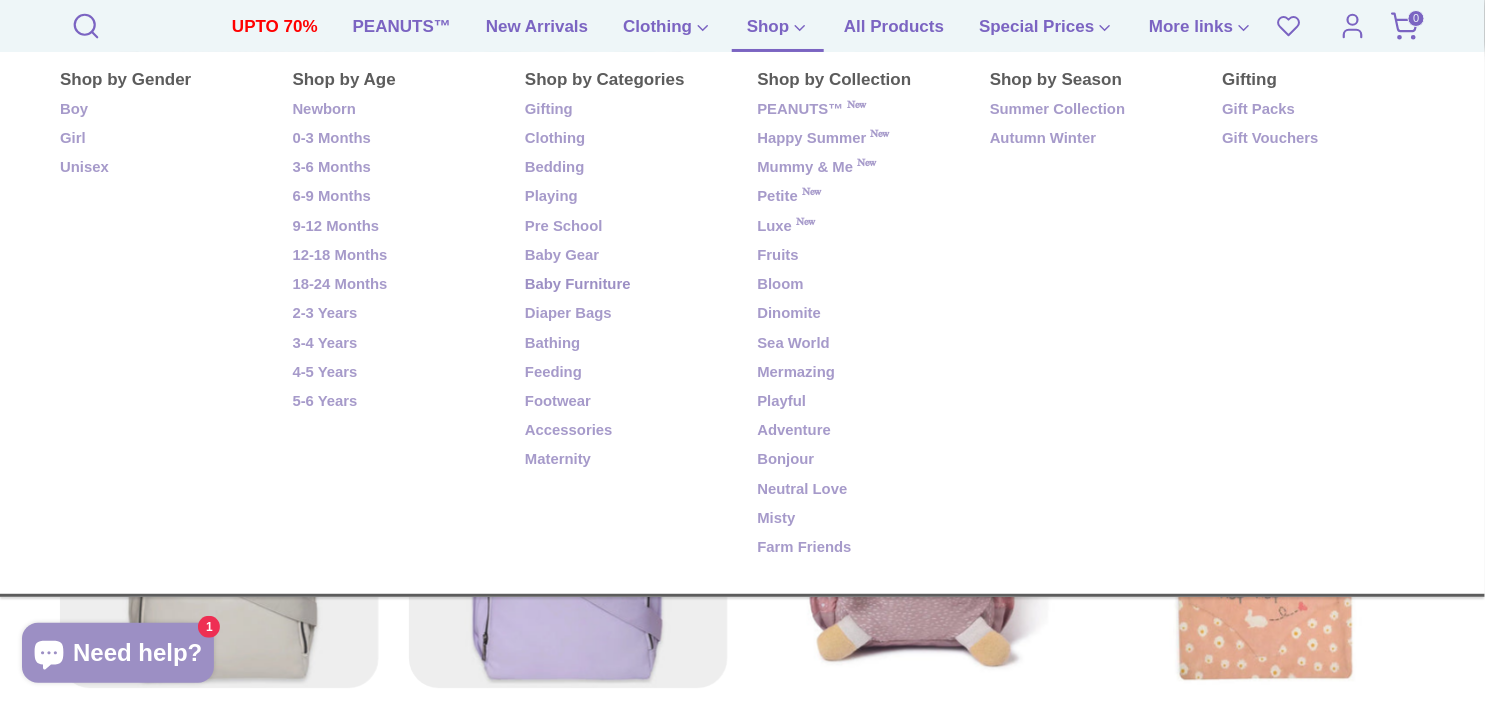 click on "Baby Furniture" at bounding box center (626, 285) 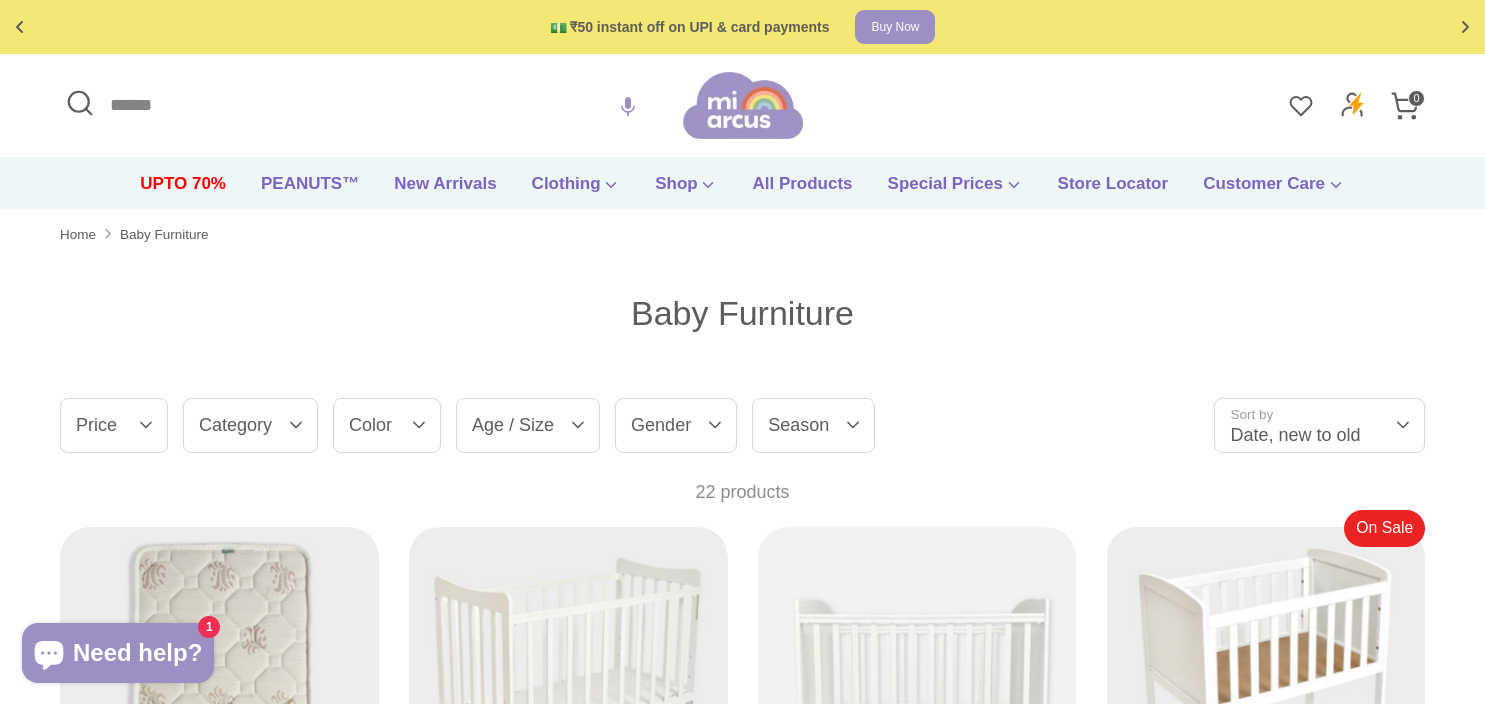 scroll, scrollTop: 0, scrollLeft: 0, axis: both 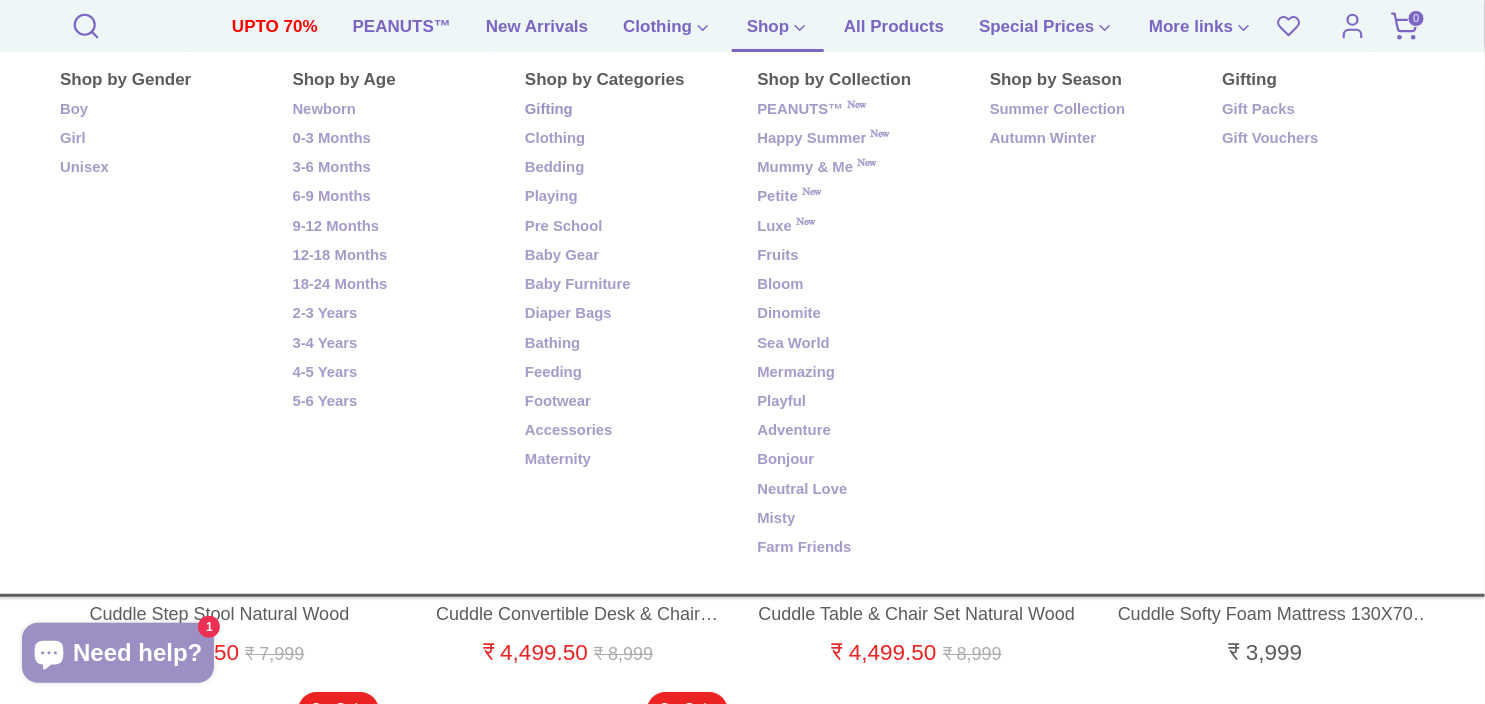 click on "Gifting" at bounding box center (626, 110) 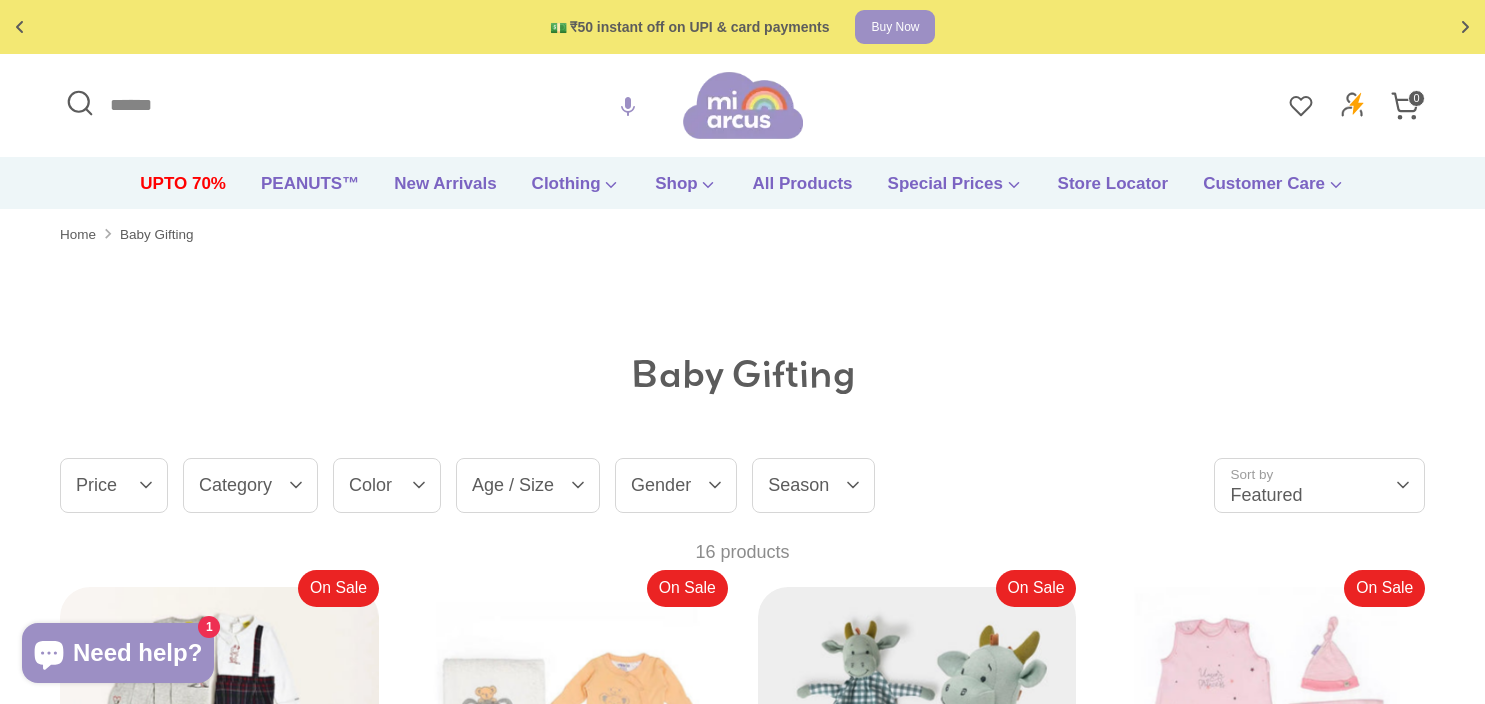 scroll, scrollTop: 0, scrollLeft: 0, axis: both 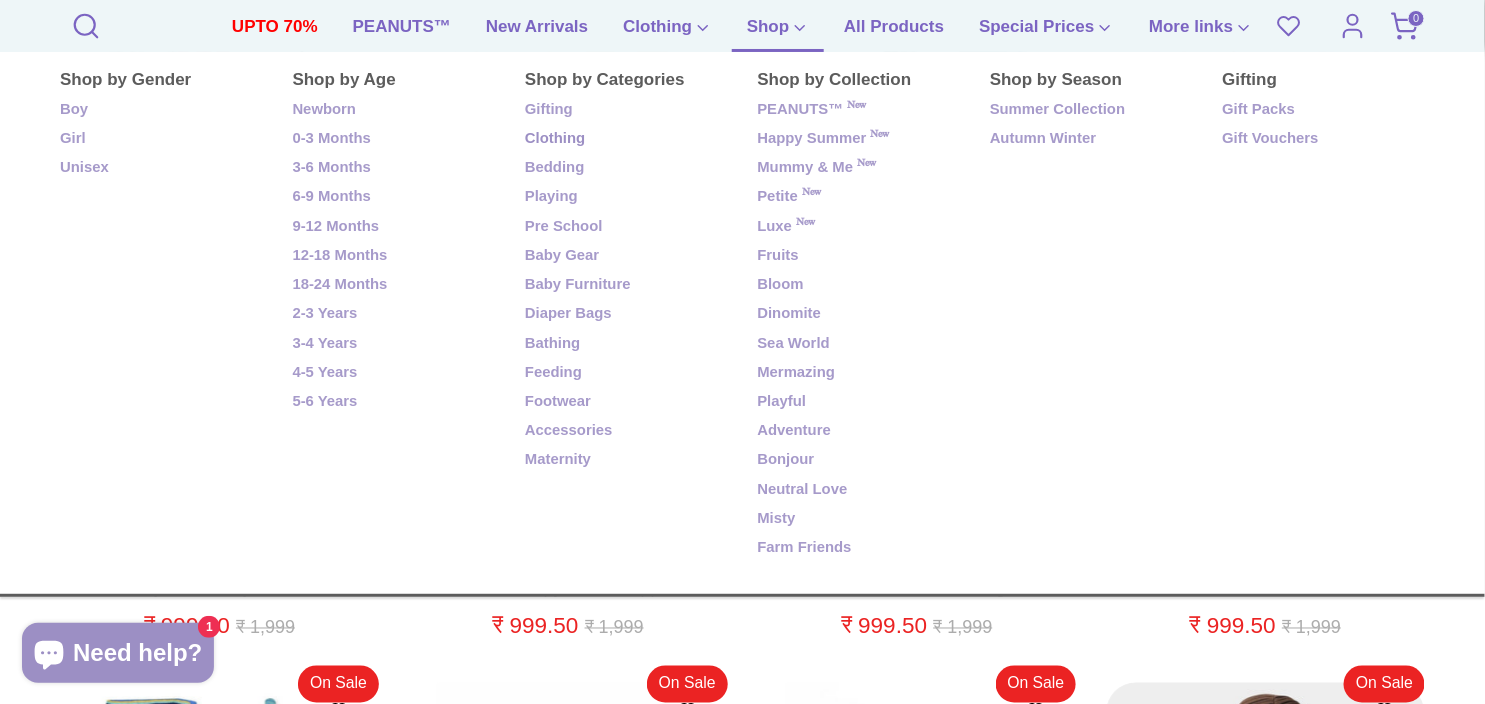 click on "Clothing" at bounding box center (626, 139) 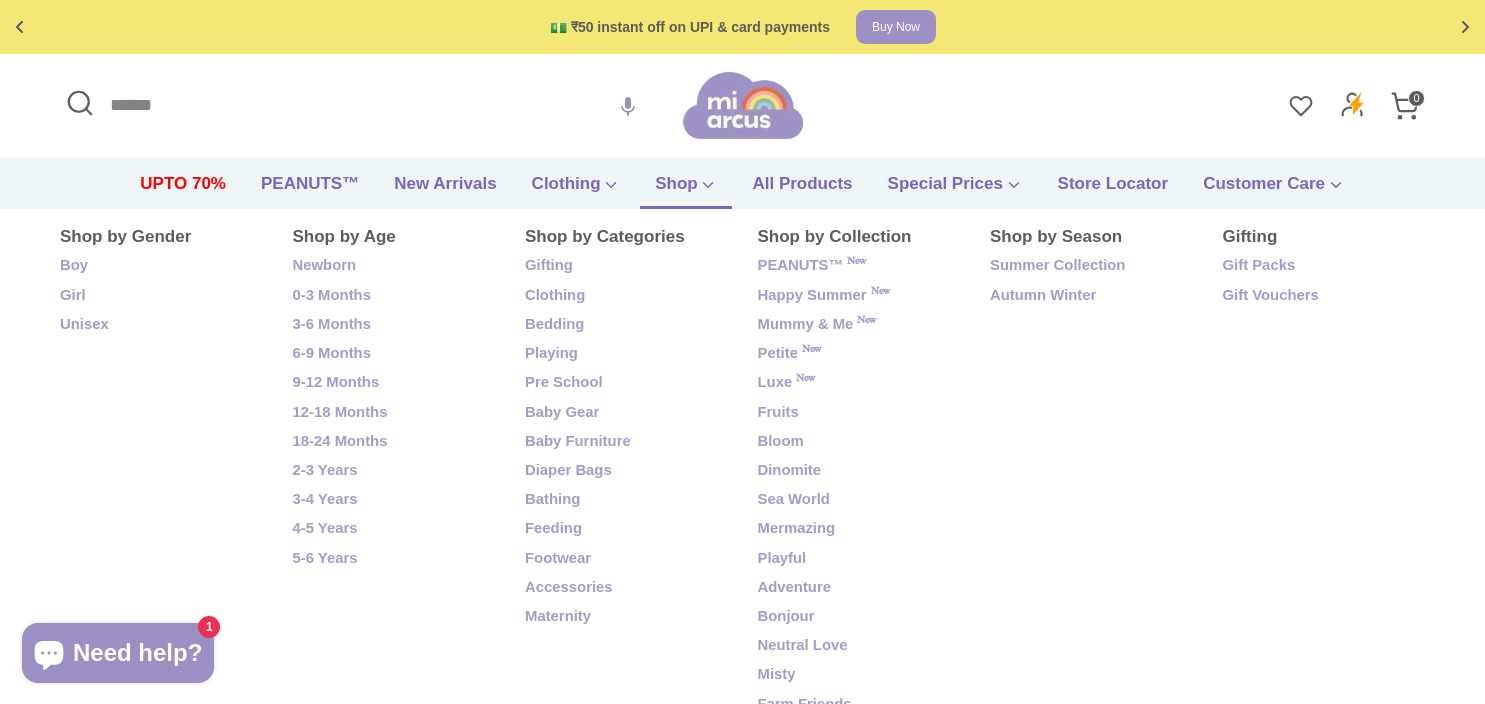 scroll, scrollTop: 0, scrollLeft: 0, axis: both 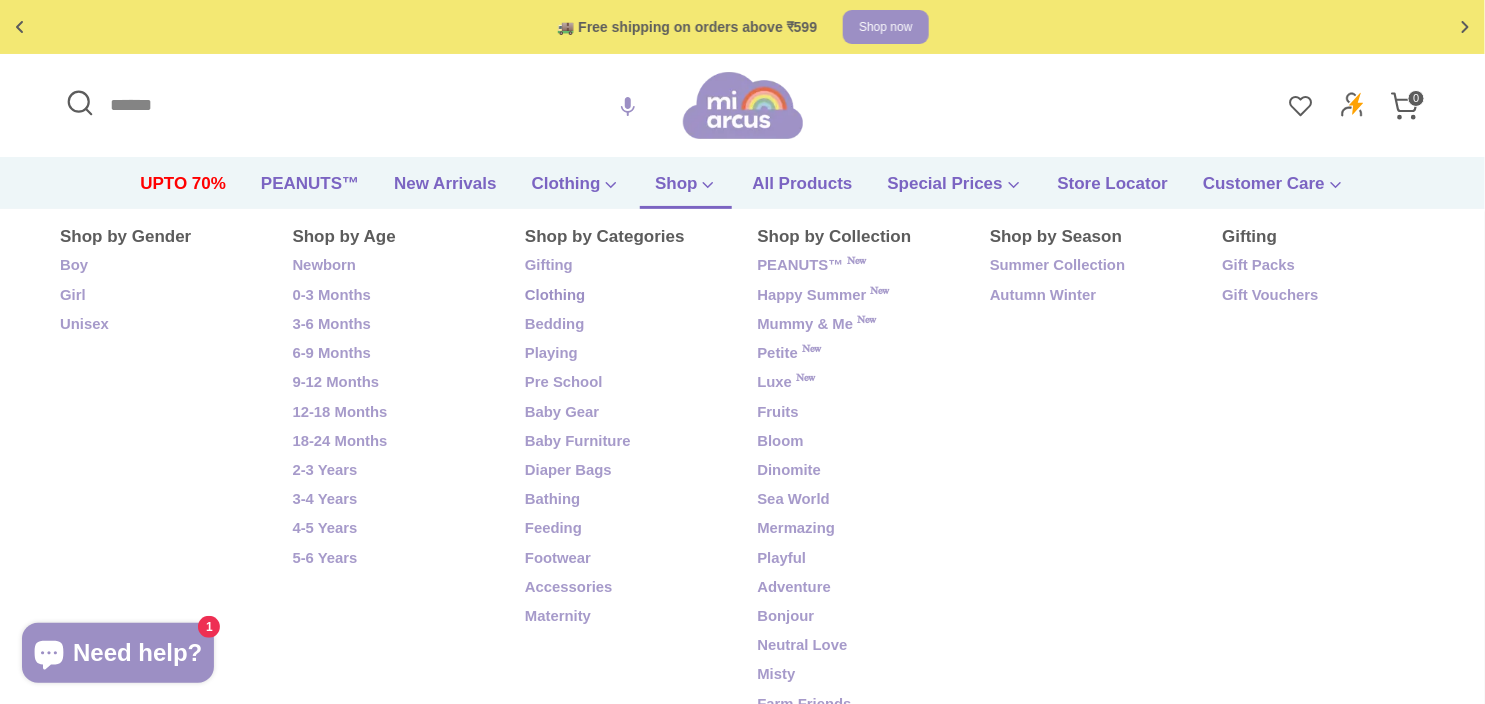 click on "Clothing" at bounding box center [626, 296] 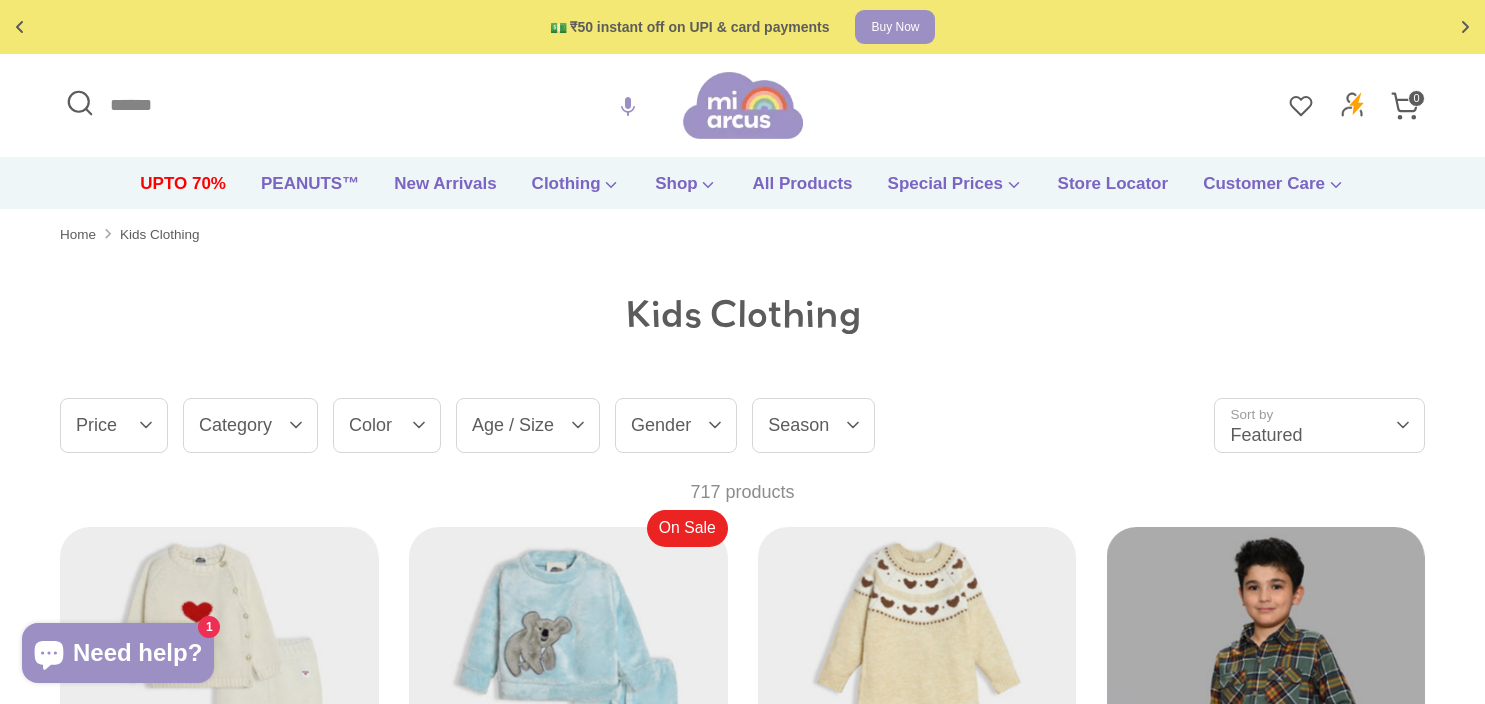 scroll, scrollTop: 0, scrollLeft: 0, axis: both 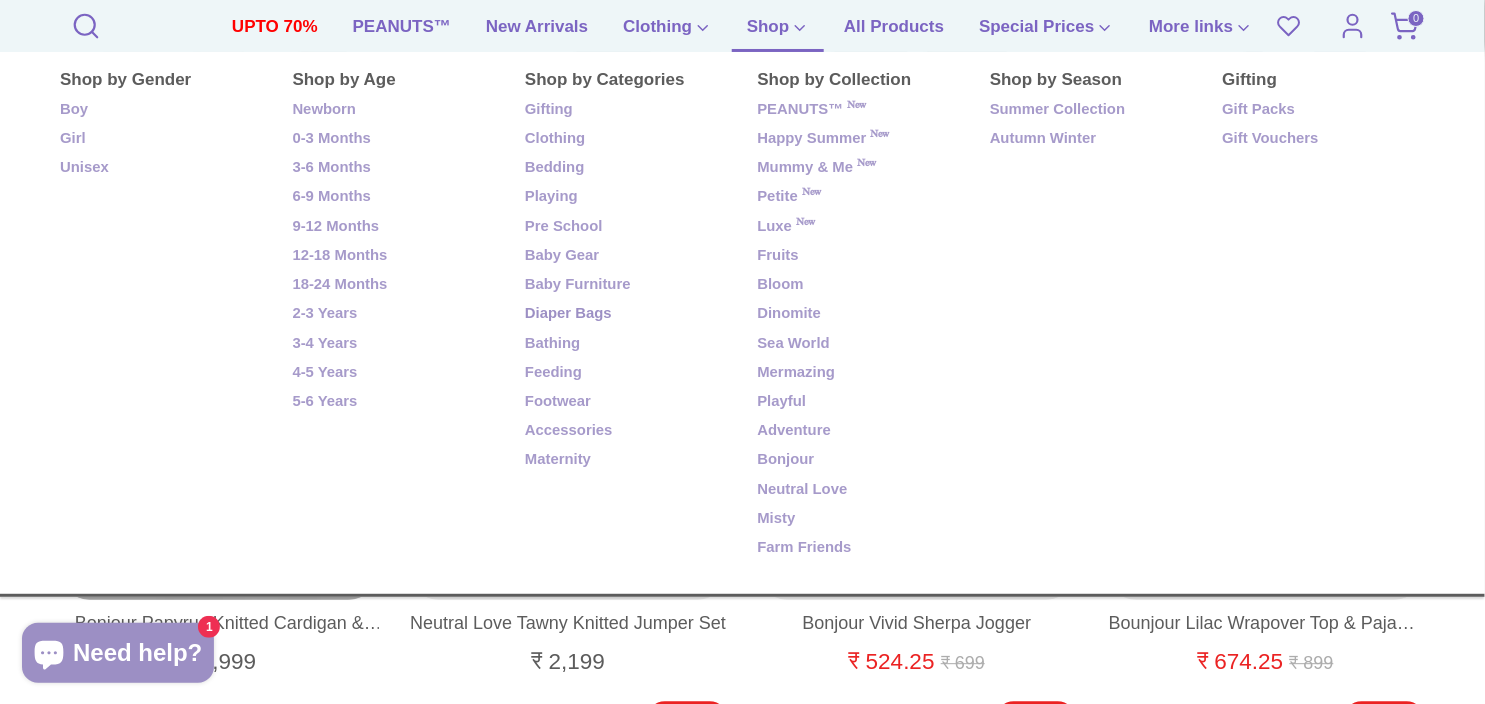 click on "Diaper Bags" at bounding box center (626, 314) 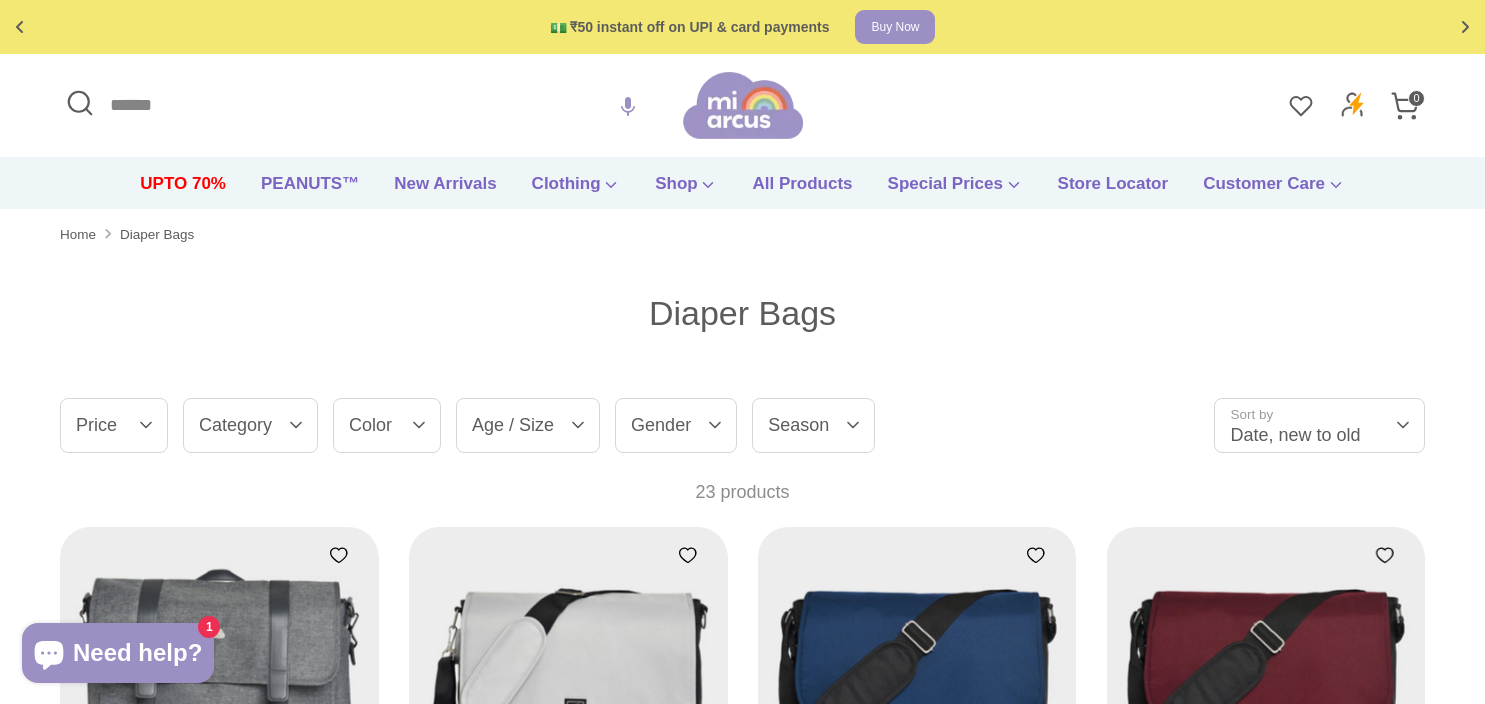 scroll, scrollTop: 0, scrollLeft: 0, axis: both 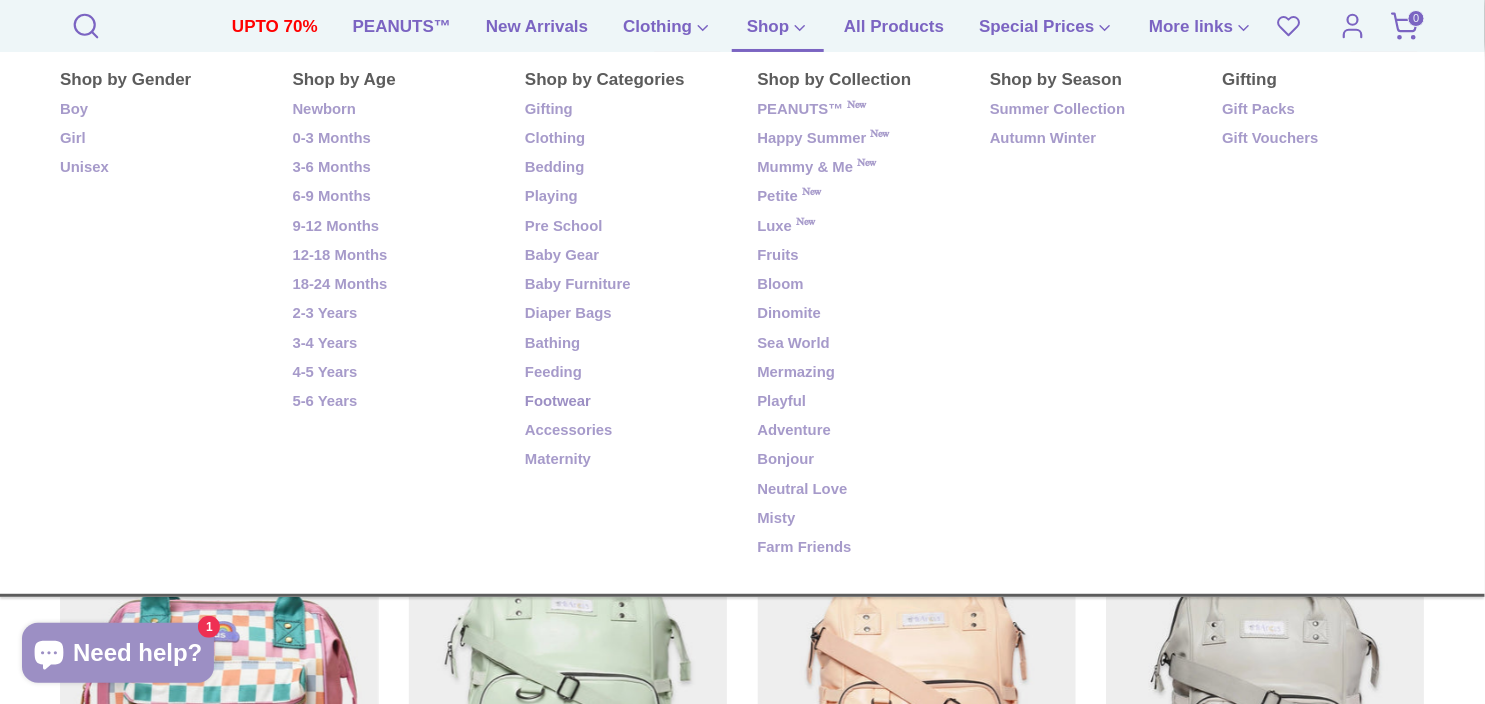 click on "Footwear" at bounding box center (626, 402) 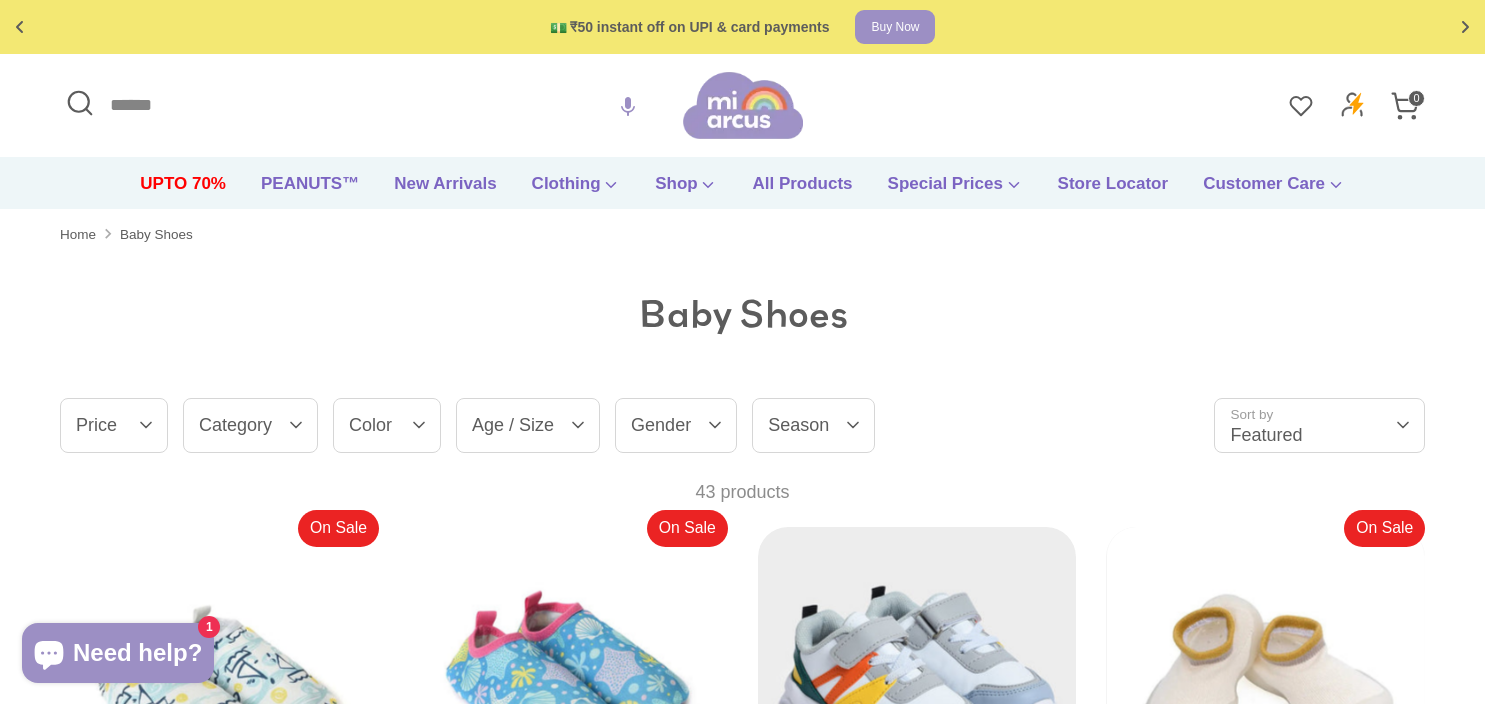 scroll, scrollTop: 95, scrollLeft: 0, axis: vertical 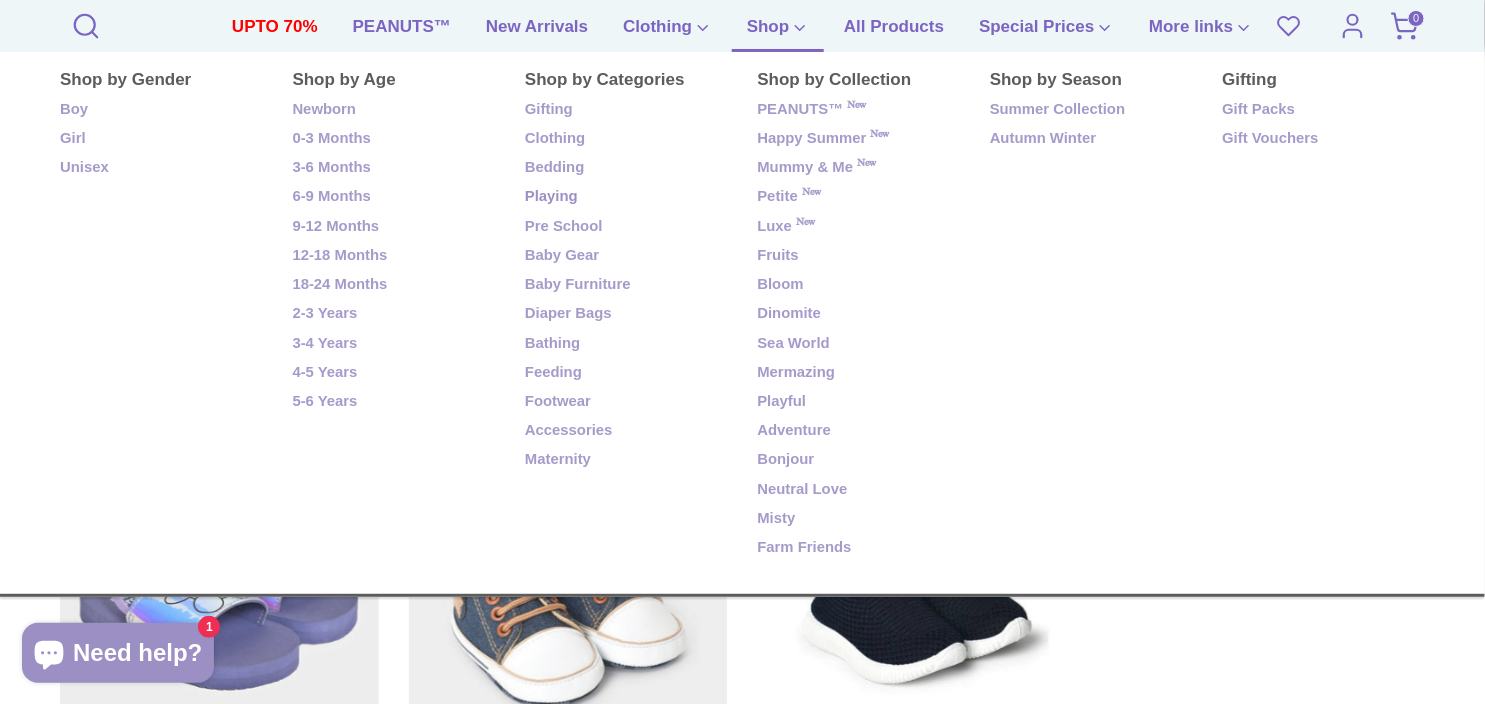 click on "Playing" at bounding box center (626, 197) 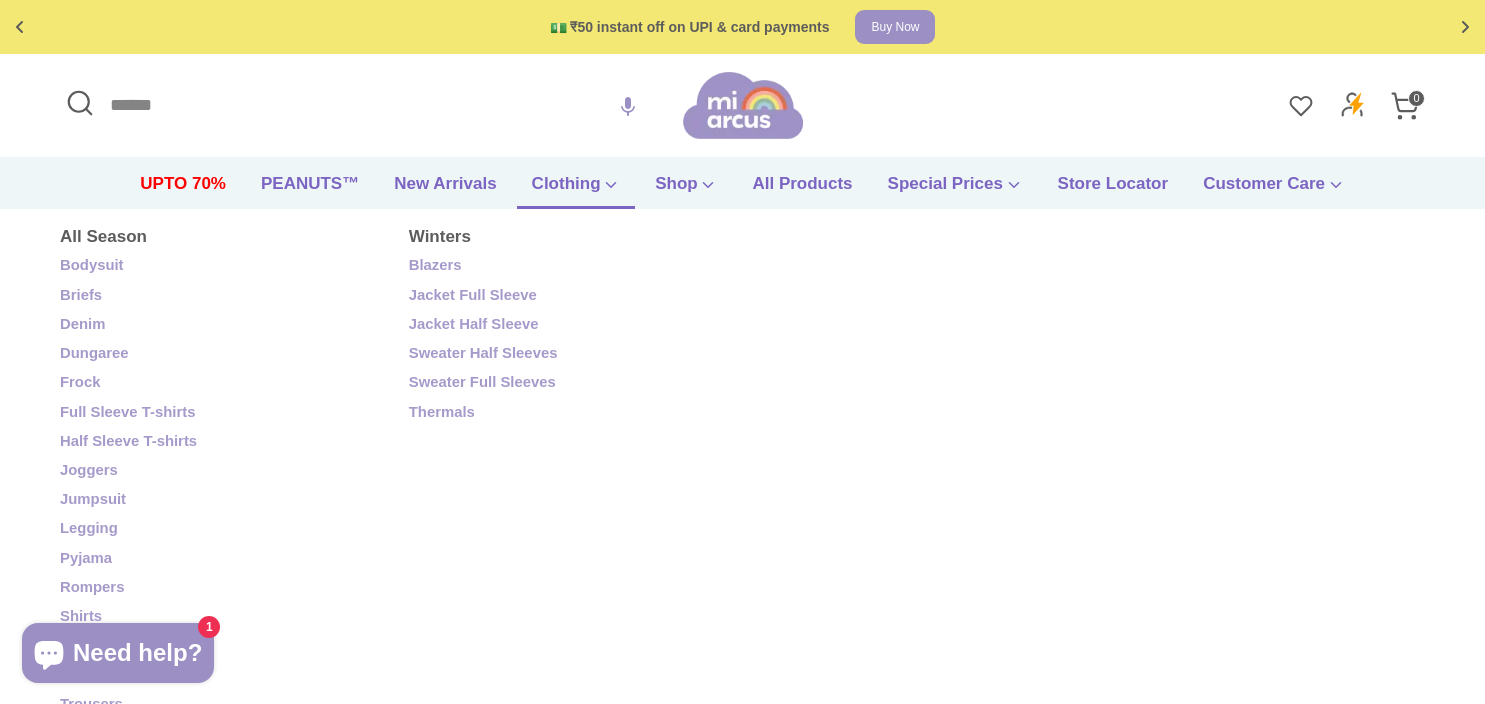 scroll, scrollTop: 0, scrollLeft: 0, axis: both 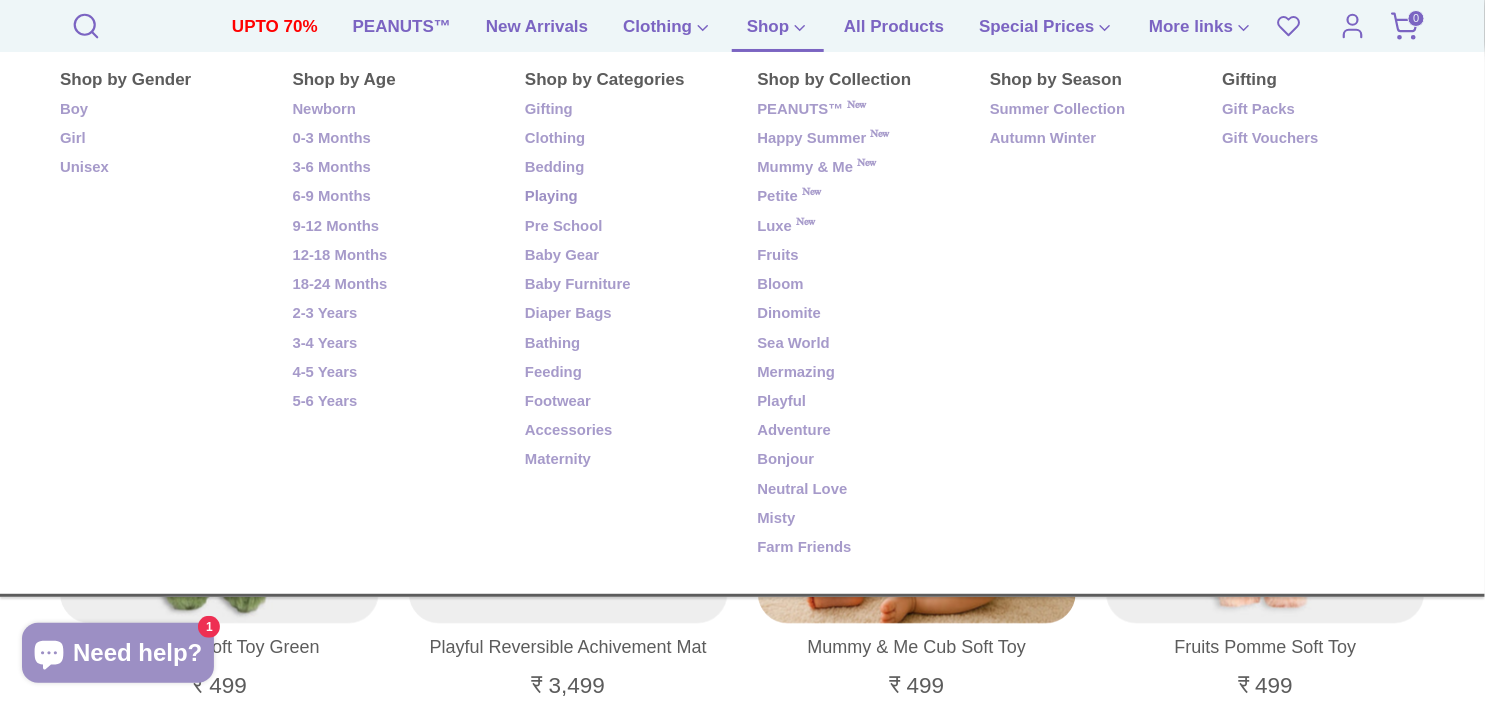 click on "Playing" at bounding box center [626, 197] 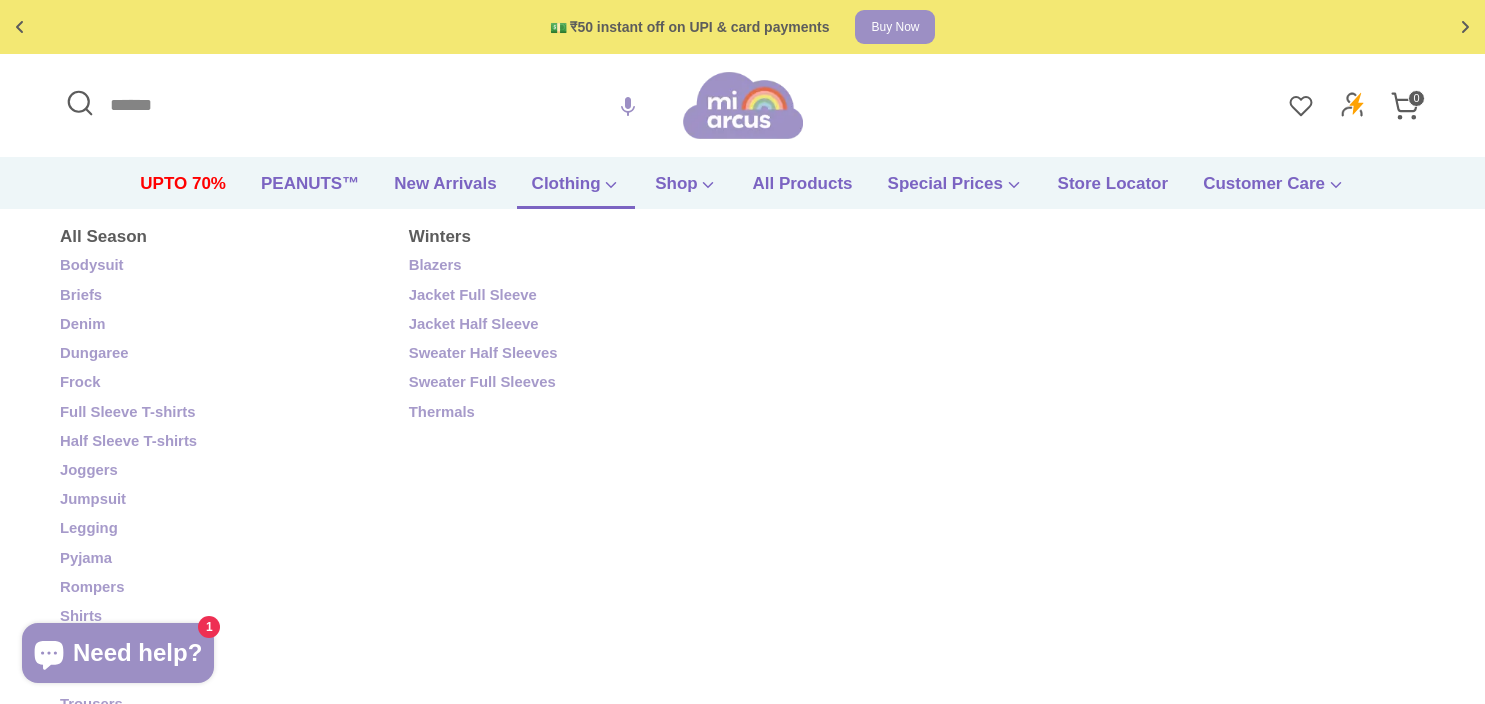 scroll, scrollTop: 0, scrollLeft: 0, axis: both 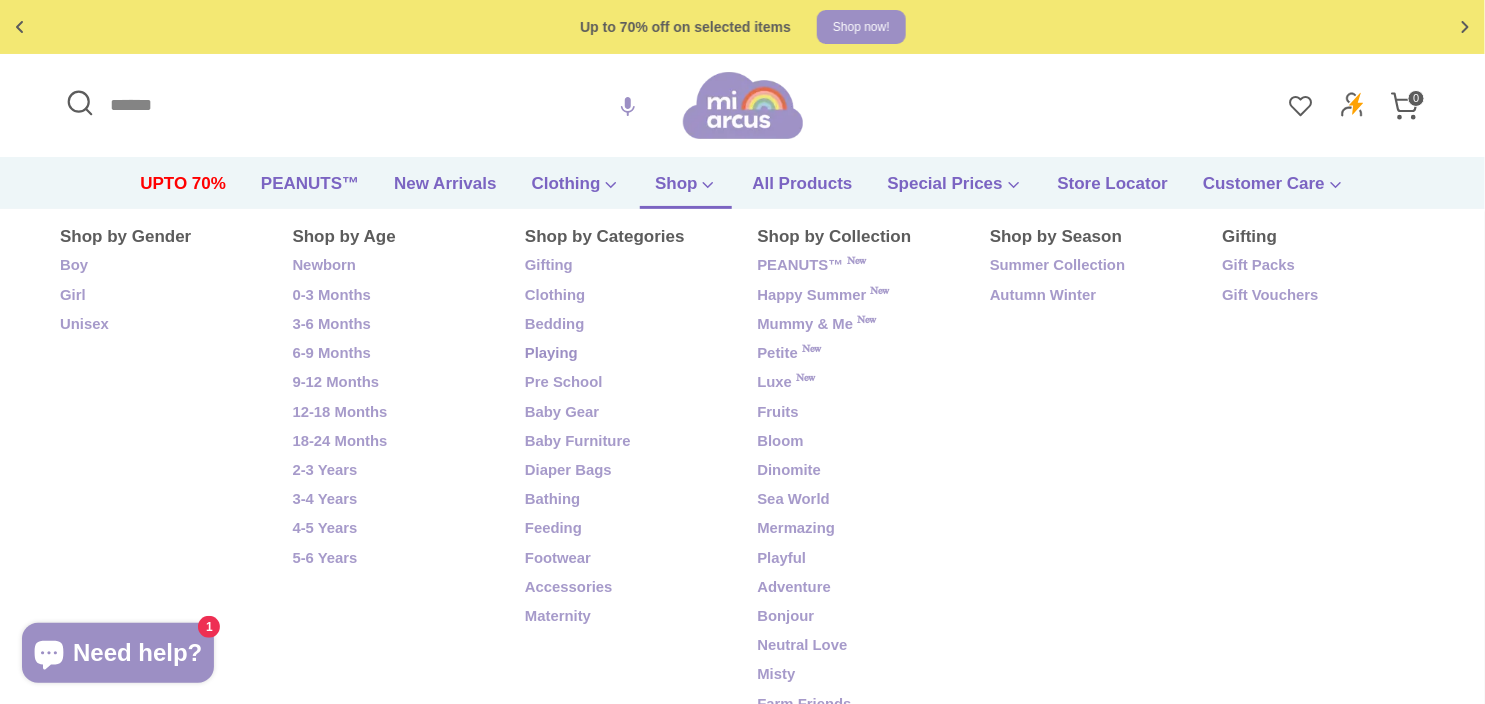 click on "Playing" at bounding box center [626, 354] 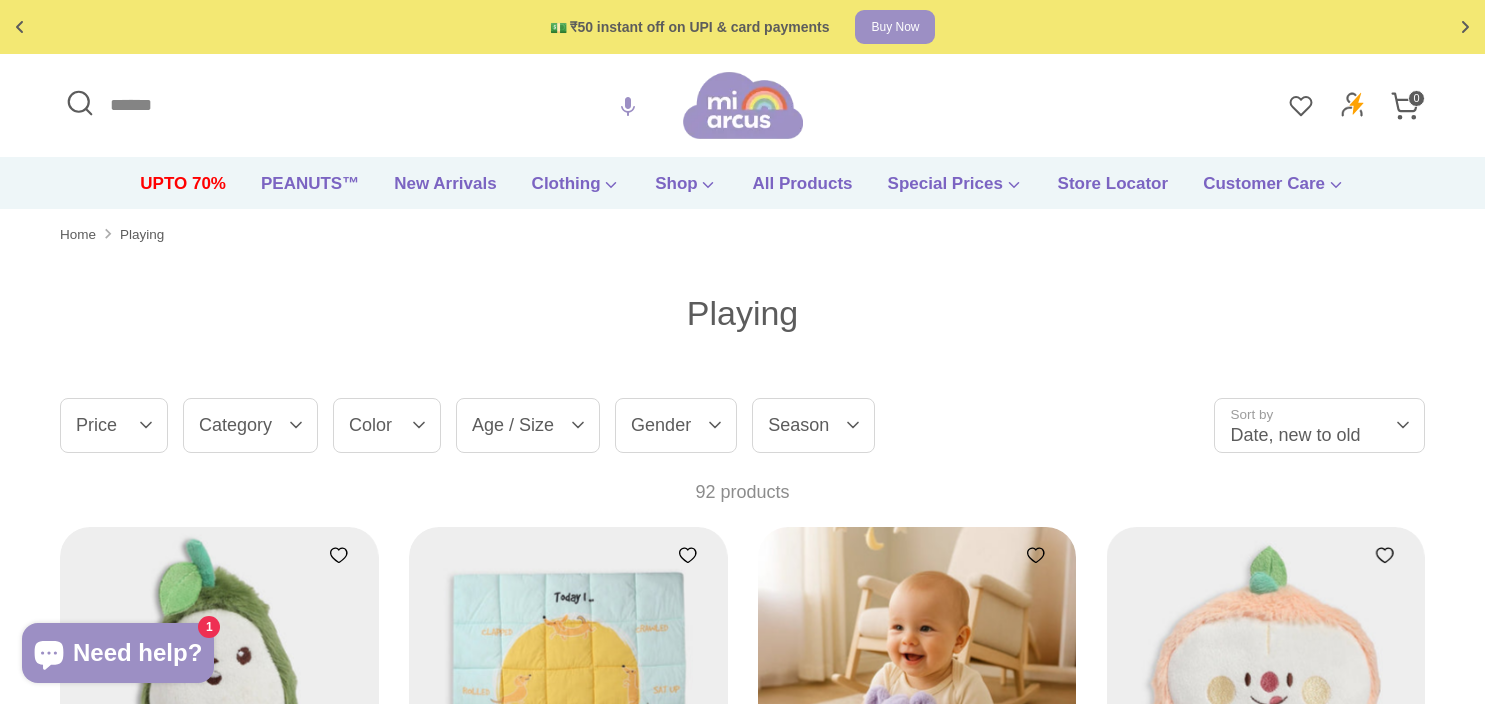 scroll, scrollTop: 0, scrollLeft: 0, axis: both 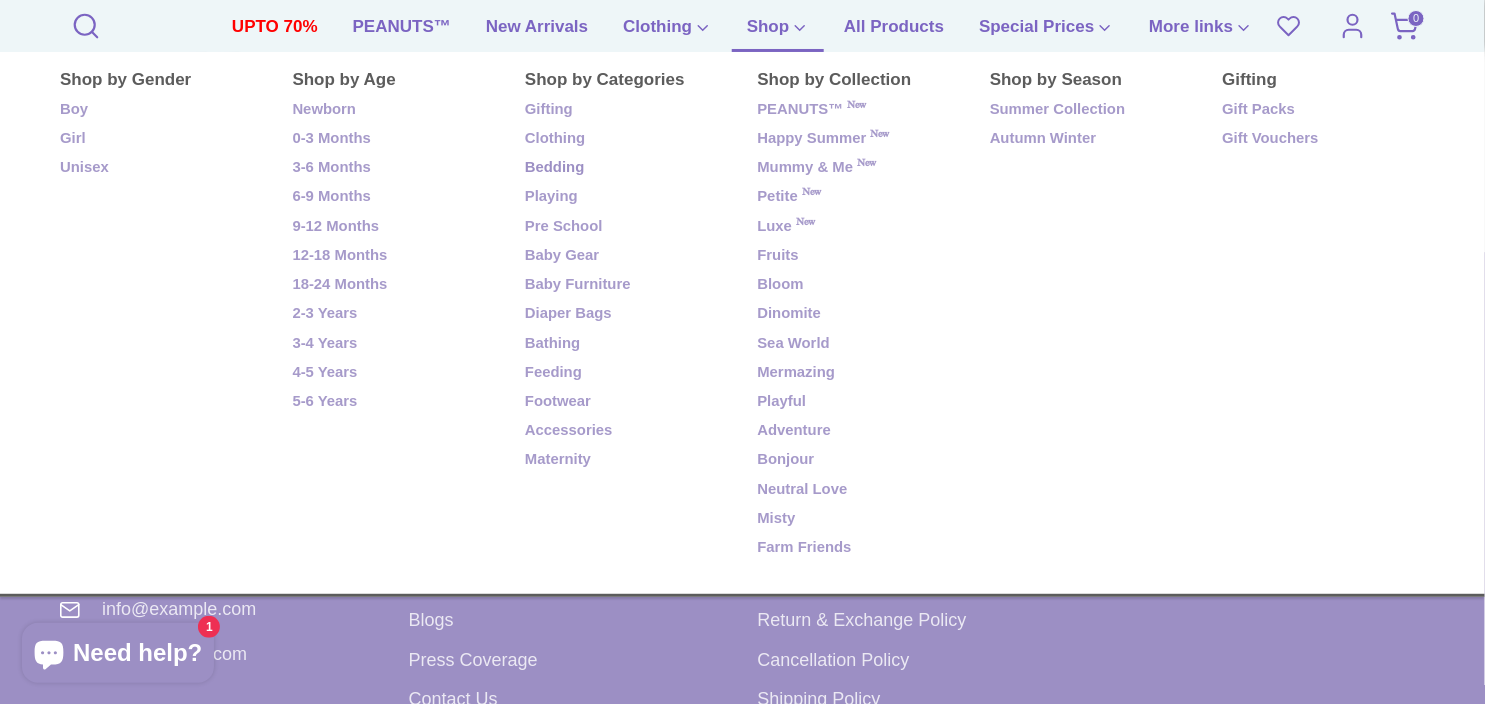 click on "Bedding" at bounding box center [626, 168] 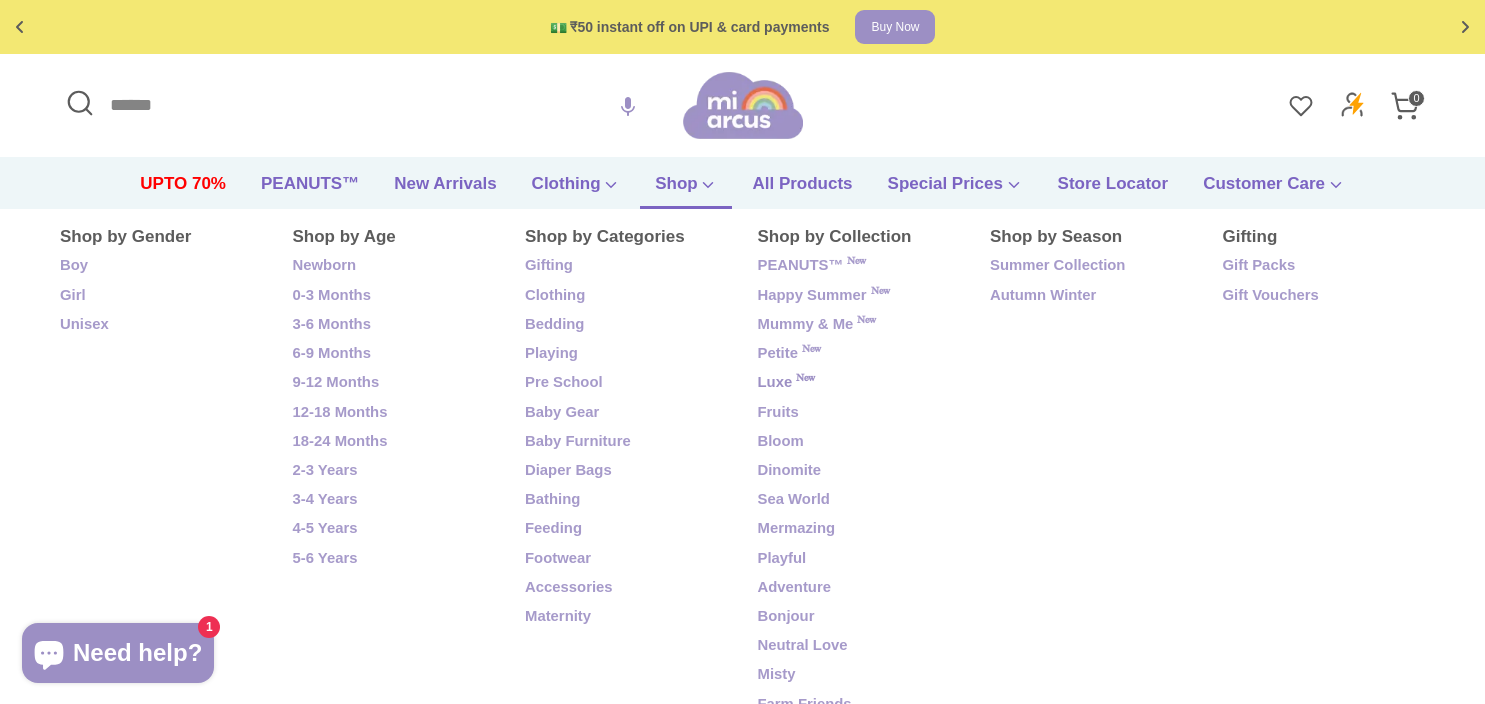 scroll, scrollTop: 0, scrollLeft: 0, axis: both 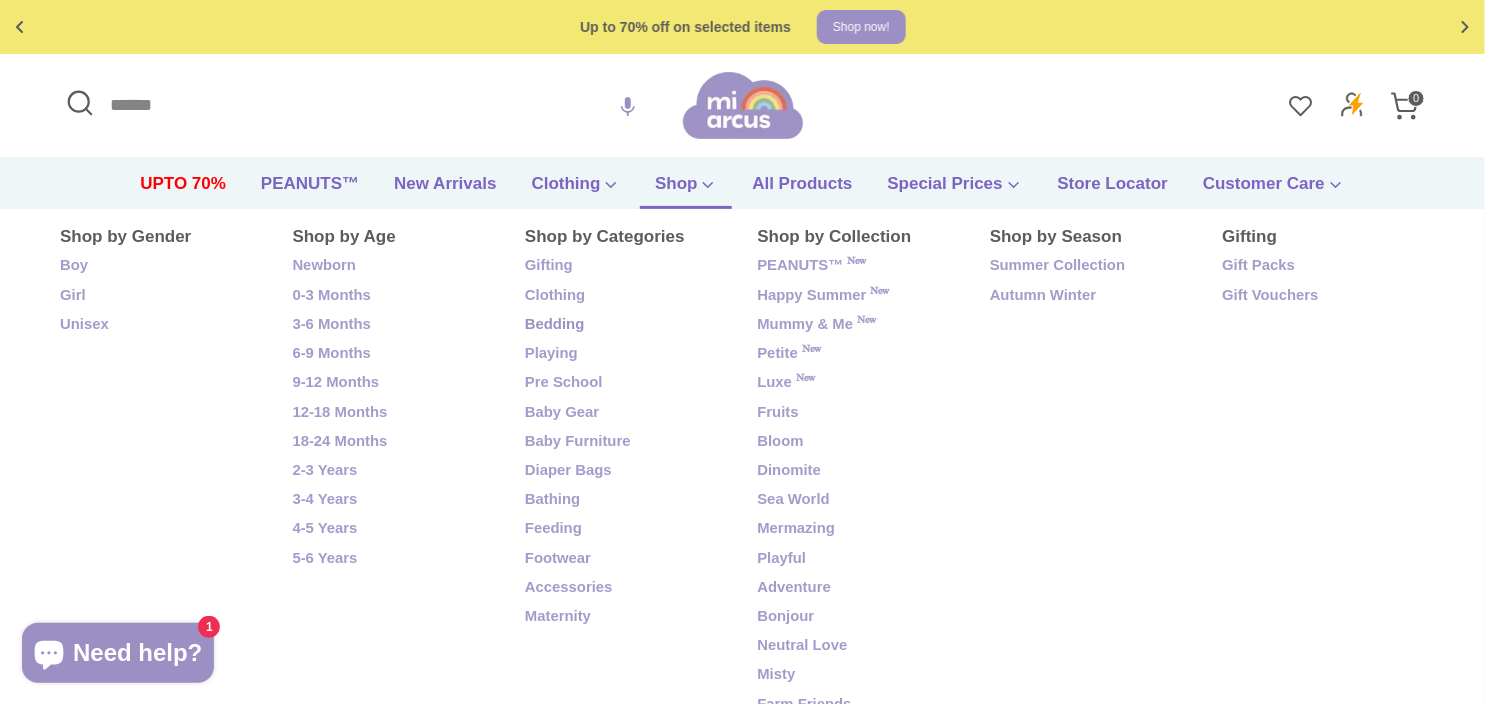 click on "Bedding" at bounding box center [626, 325] 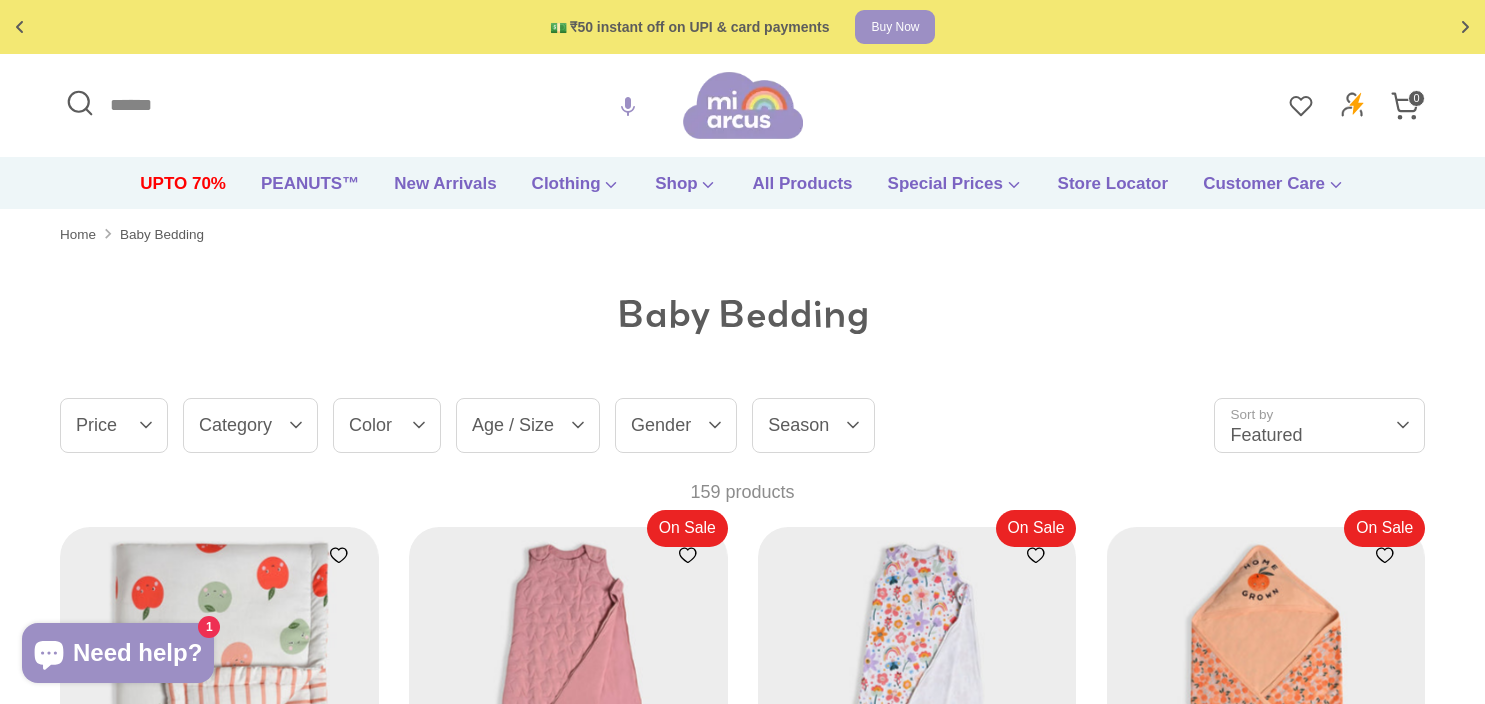scroll, scrollTop: 0, scrollLeft: 0, axis: both 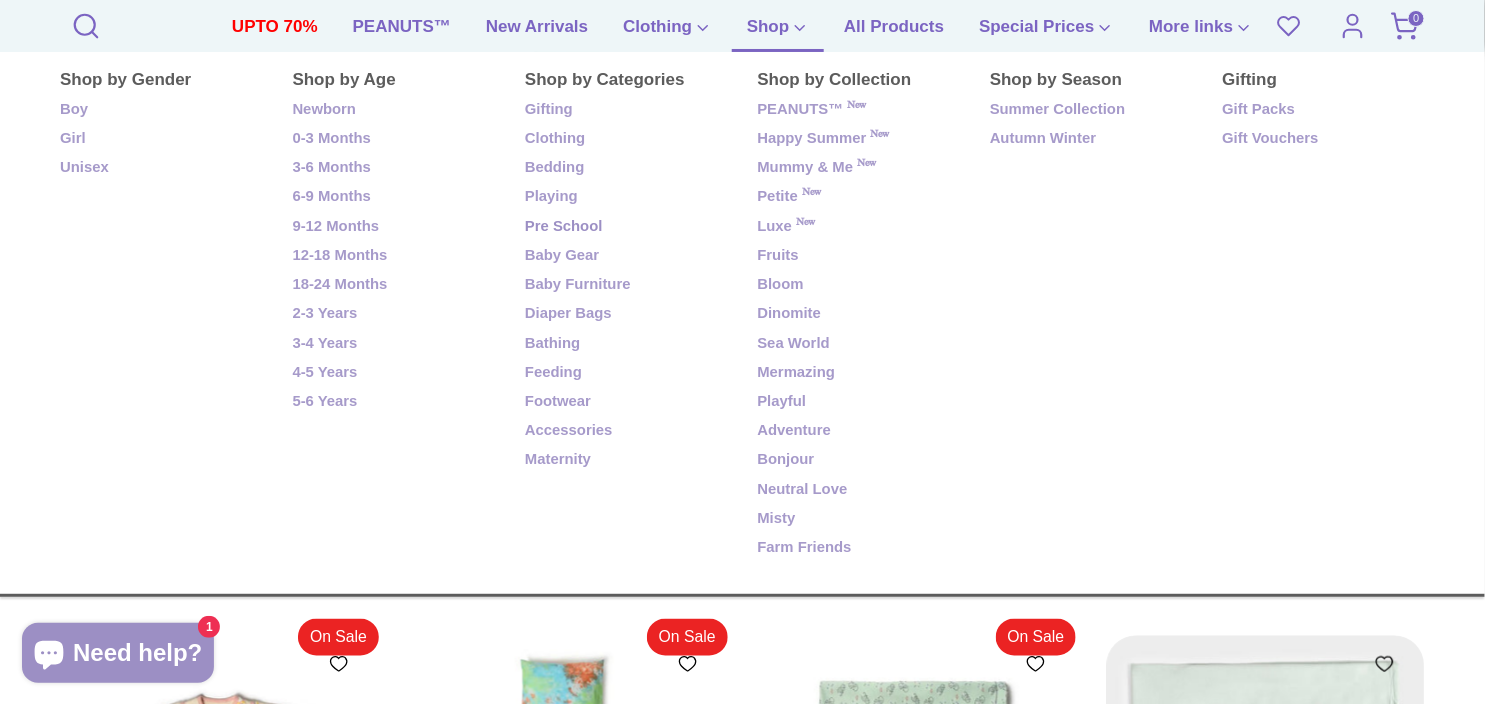 click on "Pre School" at bounding box center [626, 227] 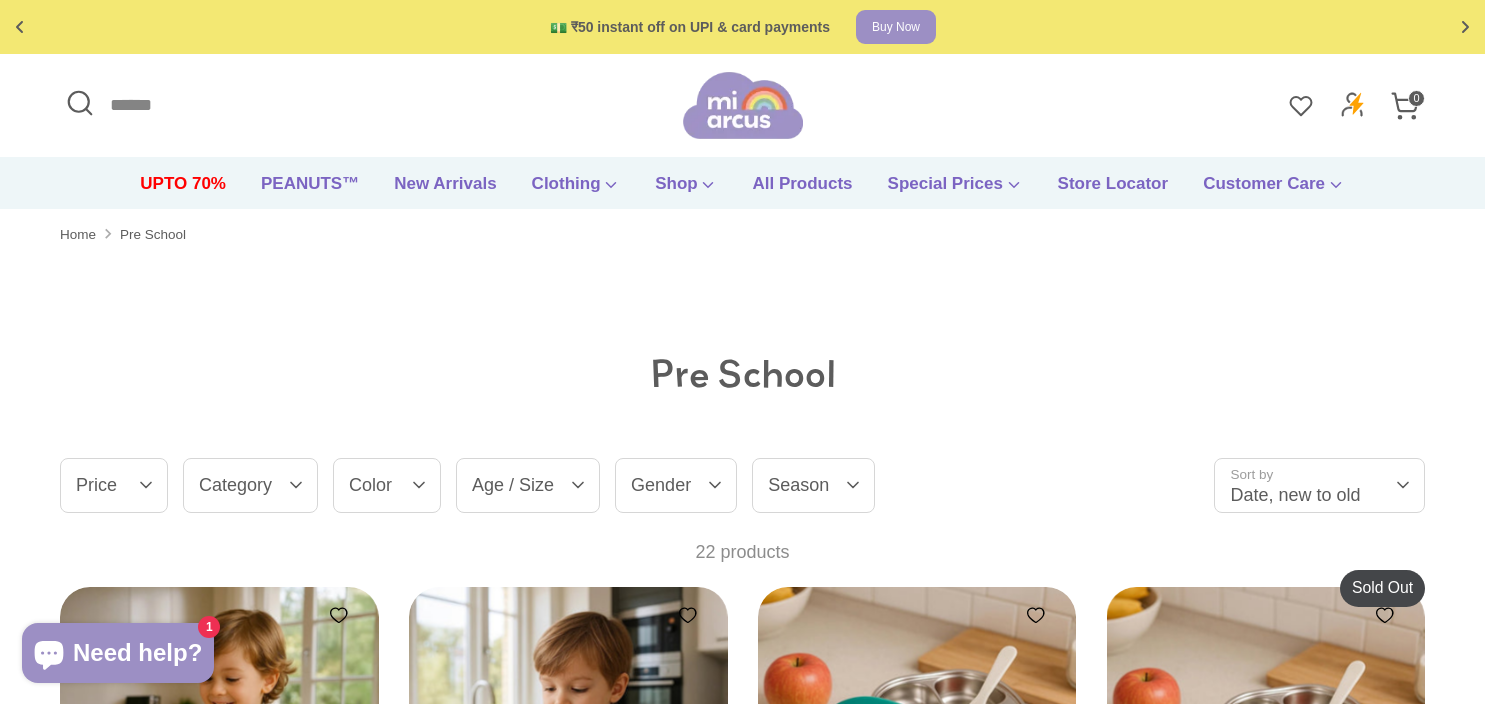 scroll, scrollTop: 0, scrollLeft: 0, axis: both 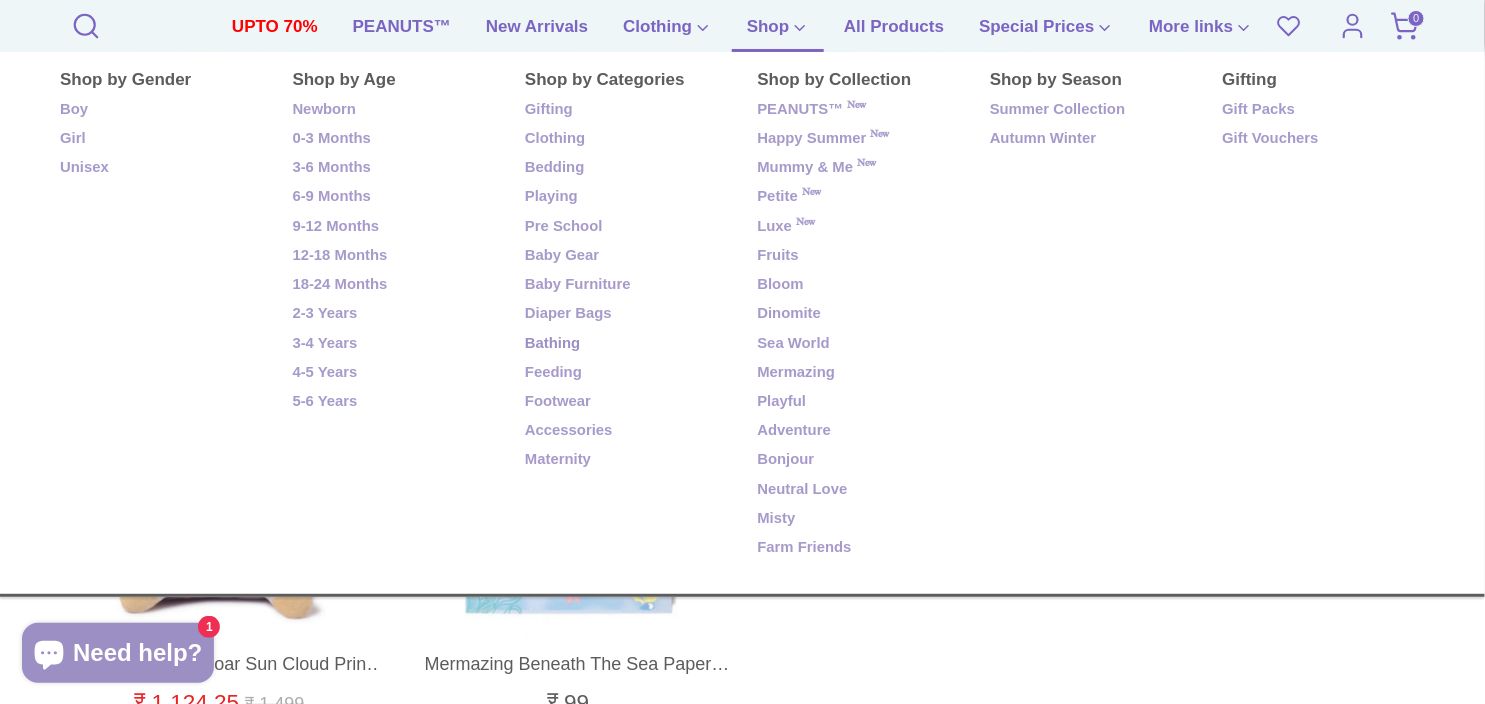 click on "Bathing" at bounding box center (626, 344) 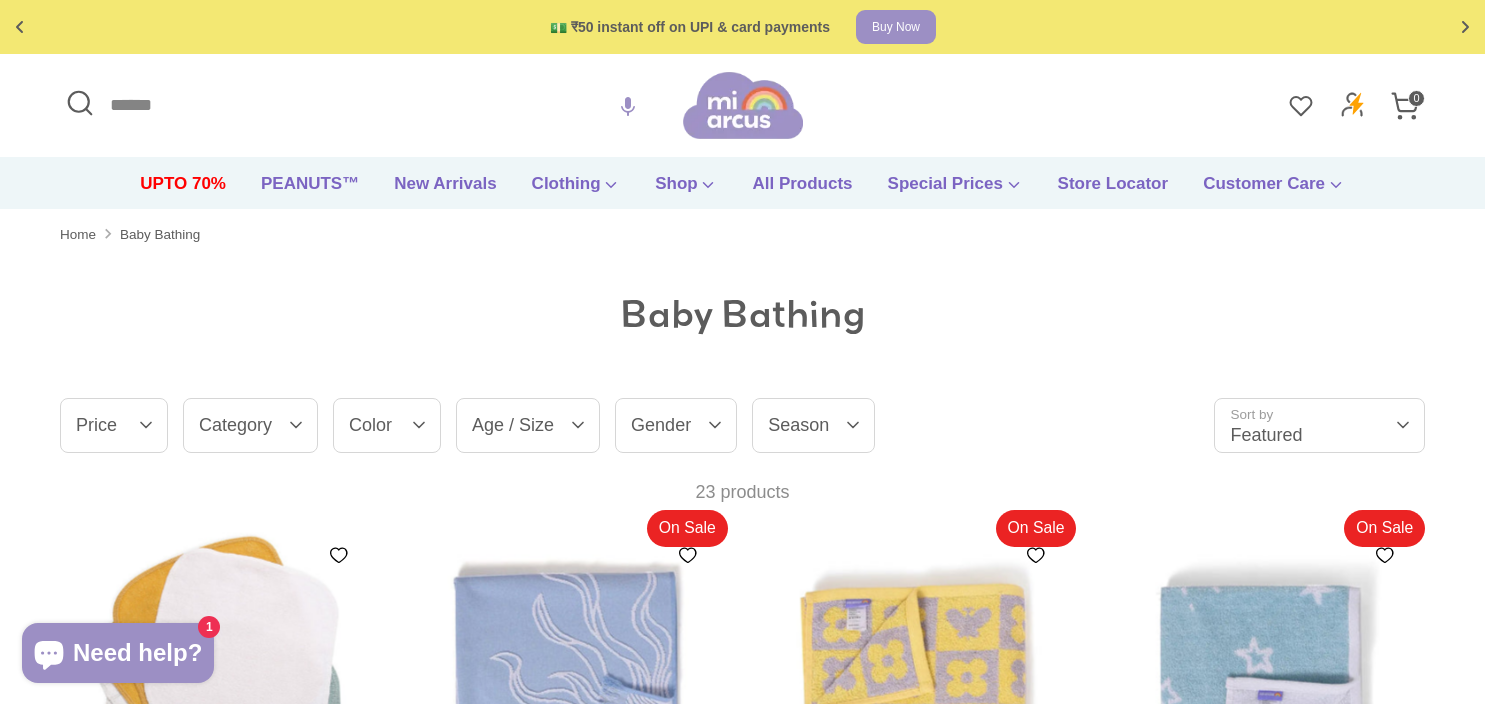 scroll, scrollTop: 0, scrollLeft: 0, axis: both 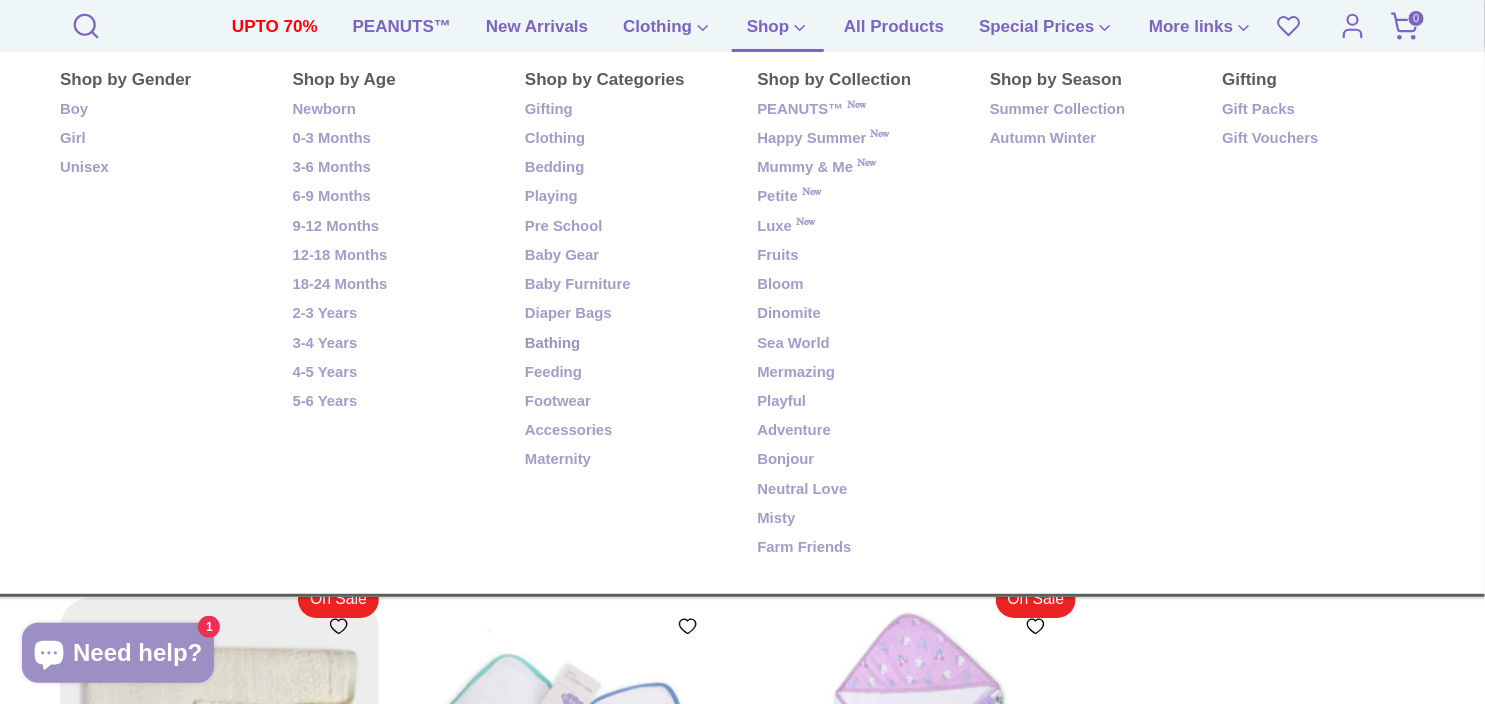 click on "Bathing" at bounding box center (626, 344) 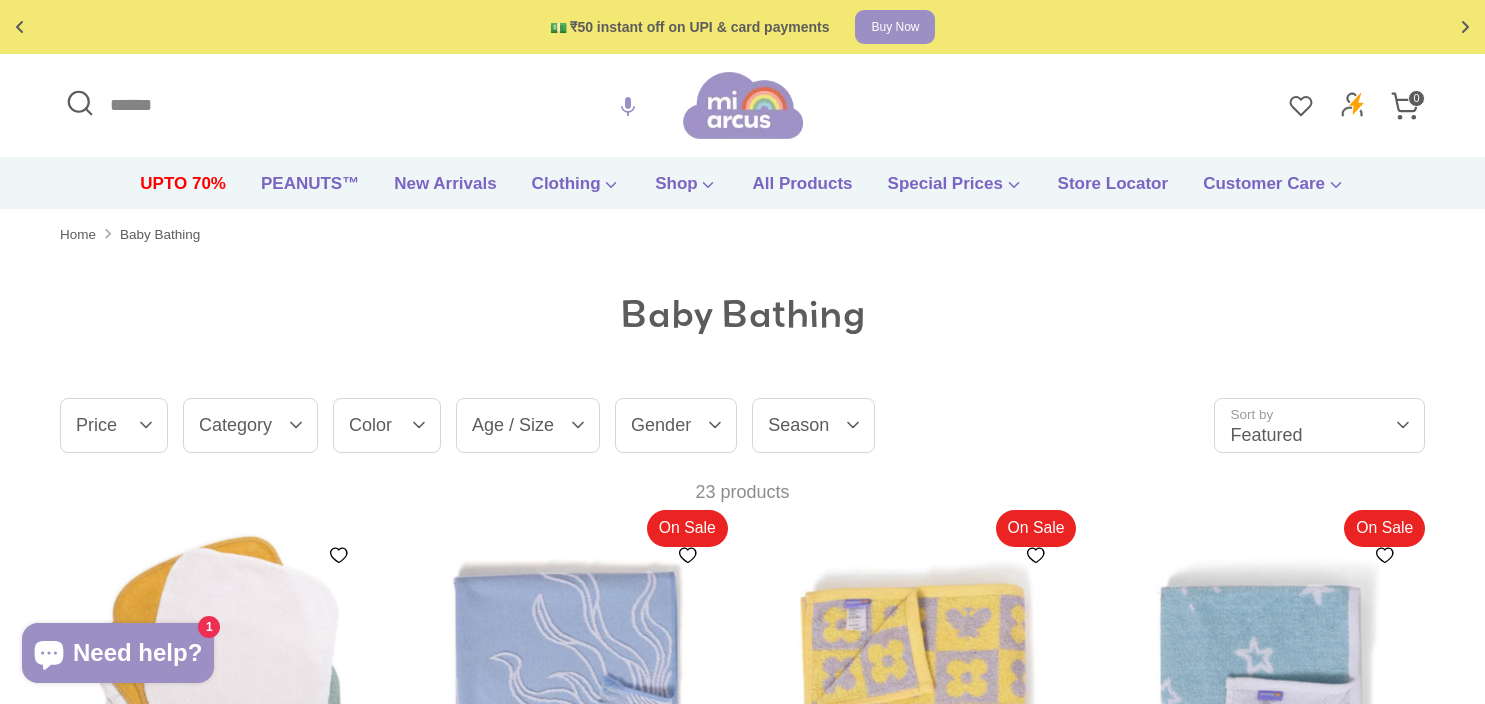 scroll, scrollTop: 0, scrollLeft: 0, axis: both 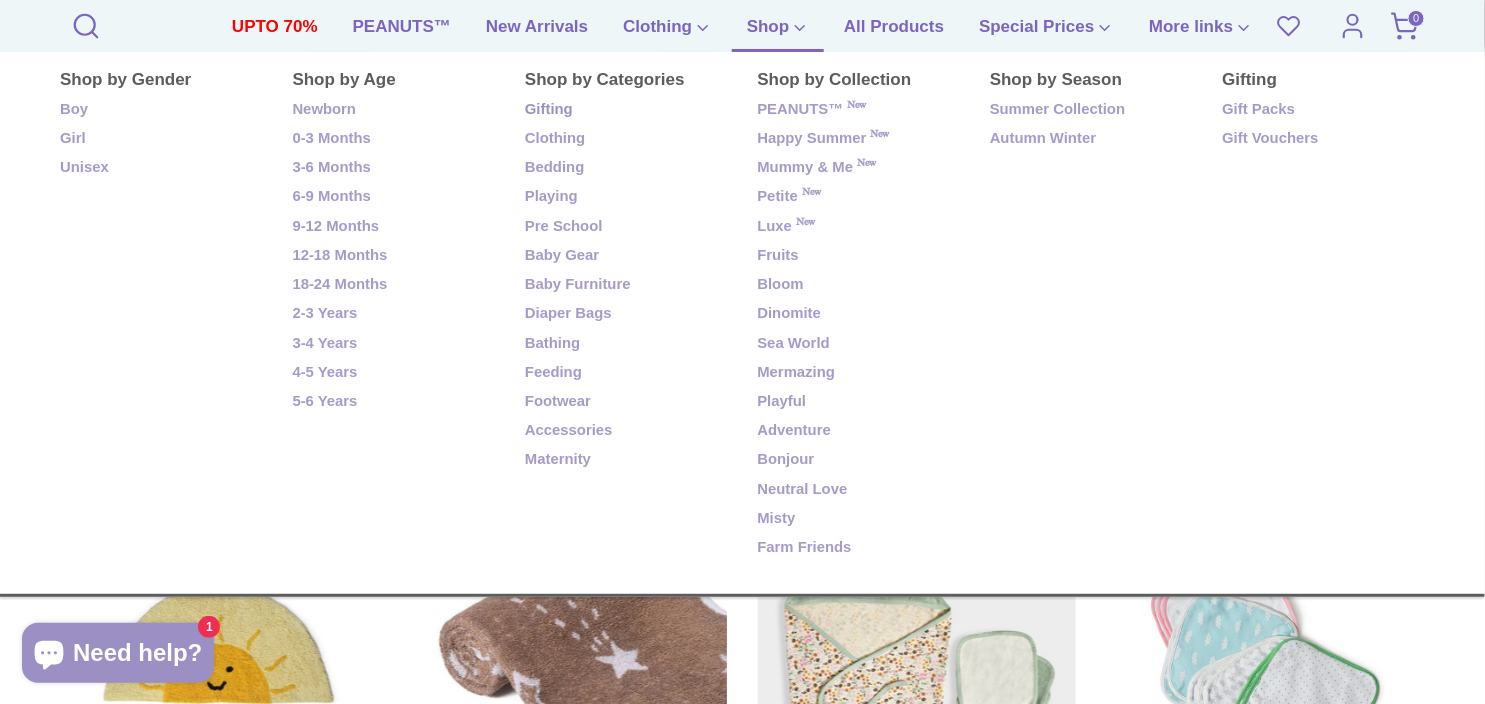 click on "Gifting" at bounding box center [626, 110] 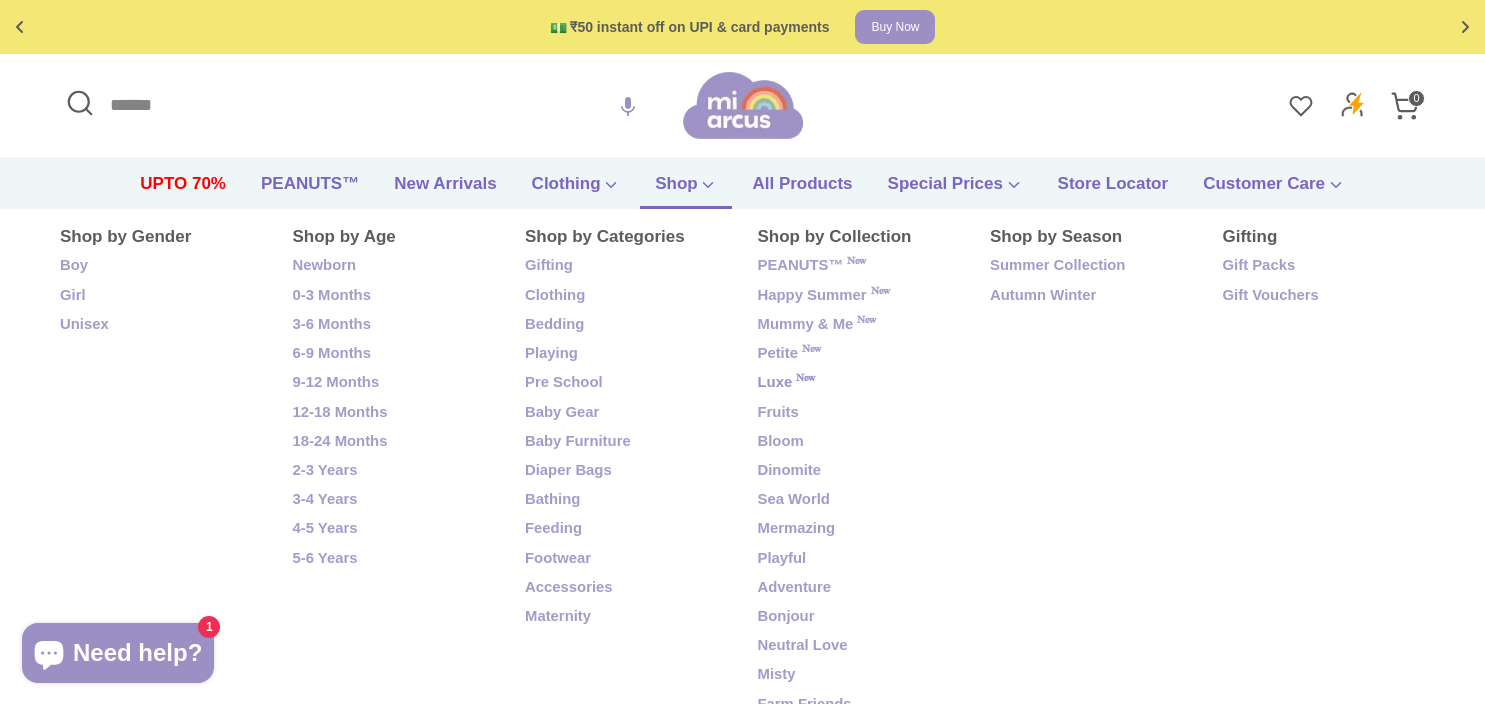 scroll, scrollTop: 0, scrollLeft: 0, axis: both 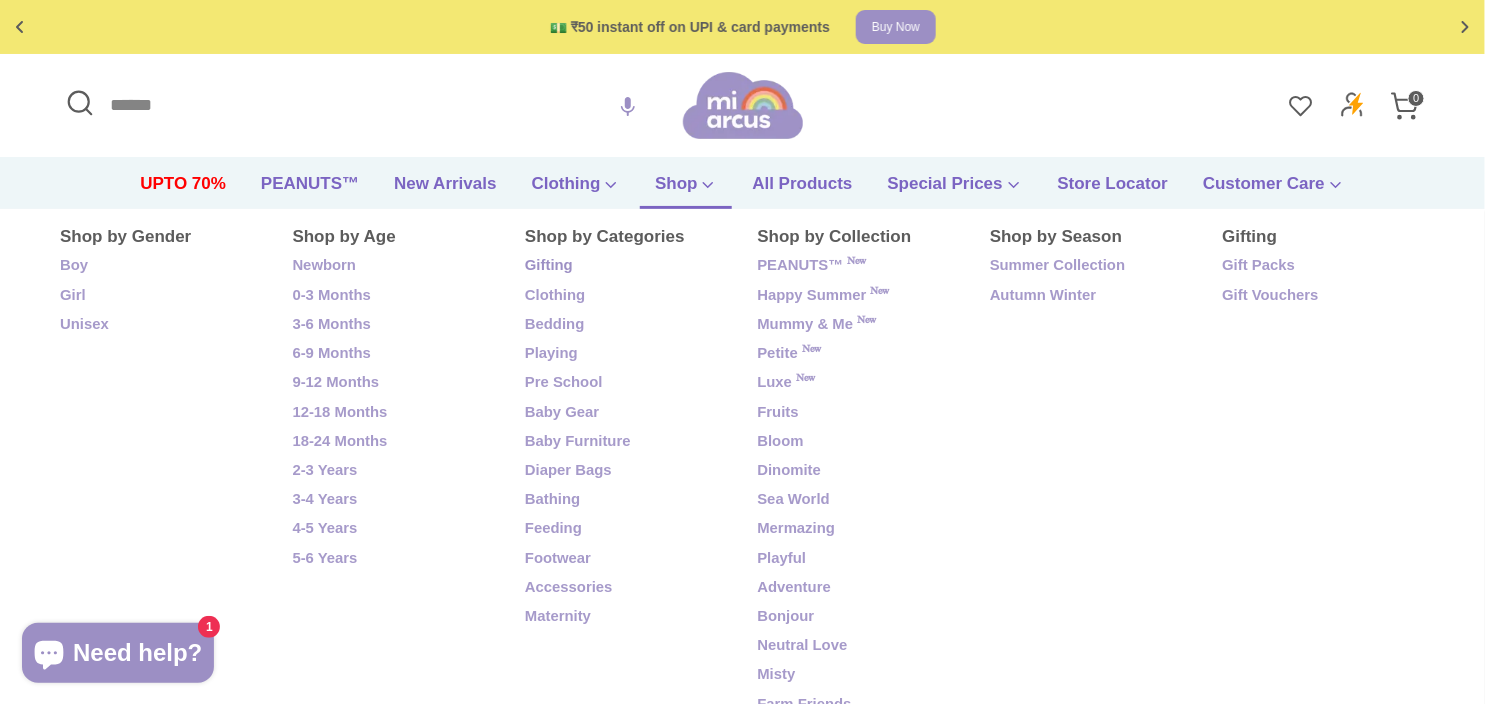 click on "Gifting" at bounding box center [626, 266] 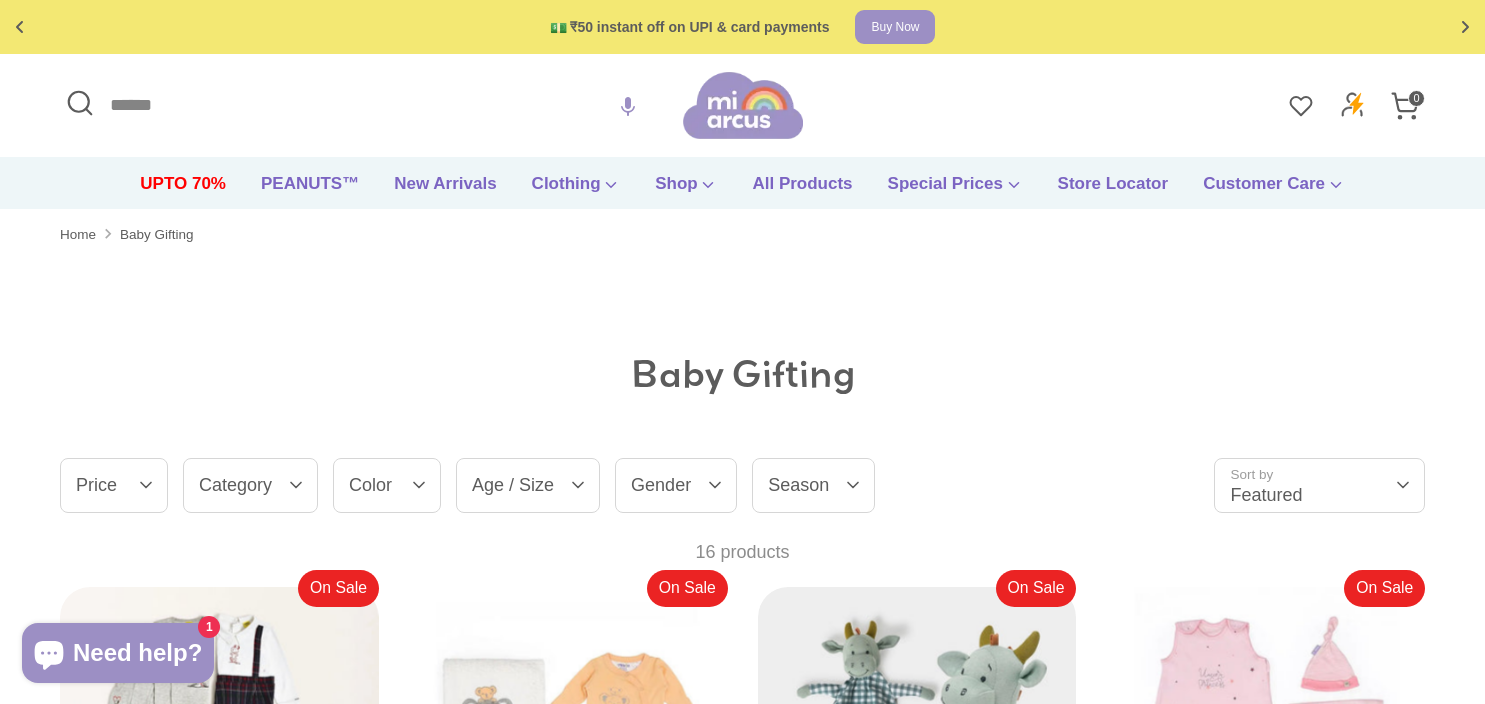 scroll, scrollTop: 0, scrollLeft: 0, axis: both 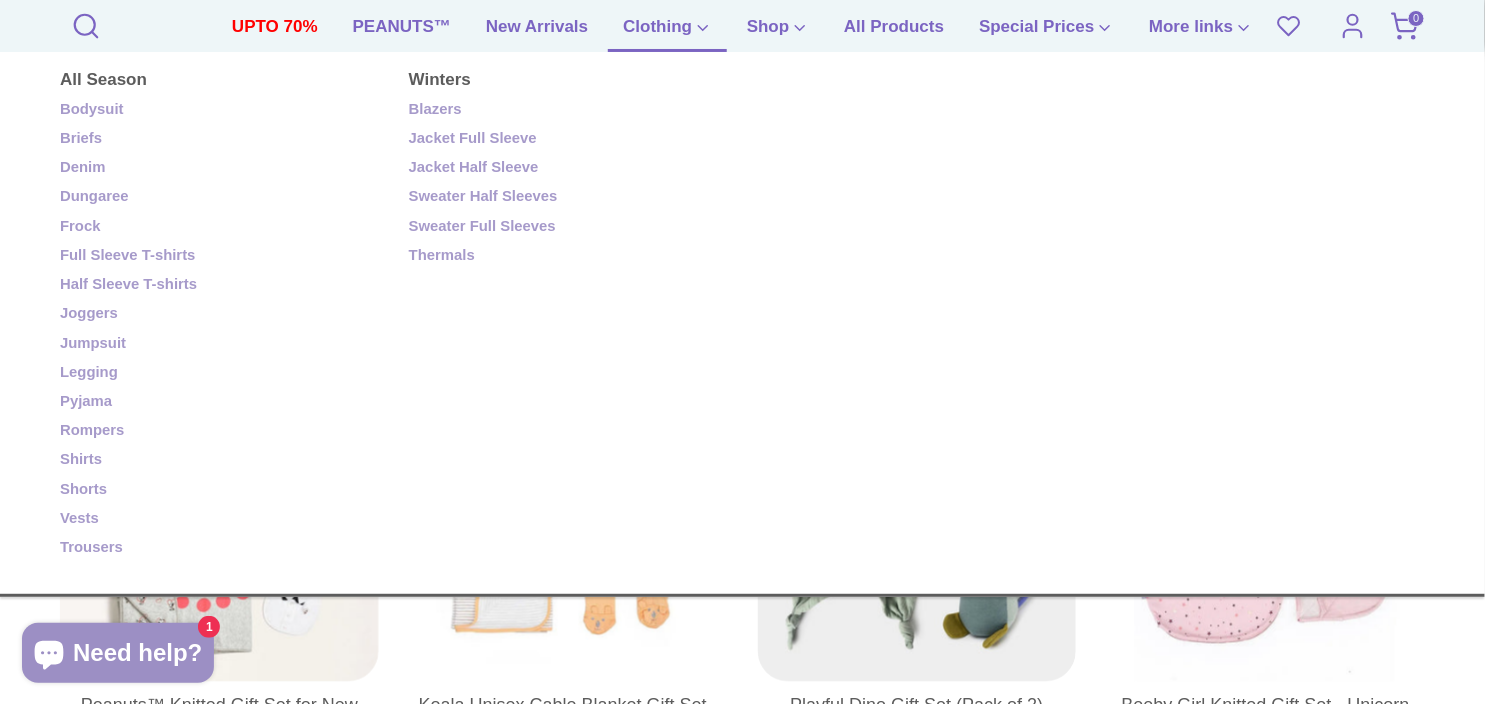 click on "Clothing" at bounding box center (667, 33) 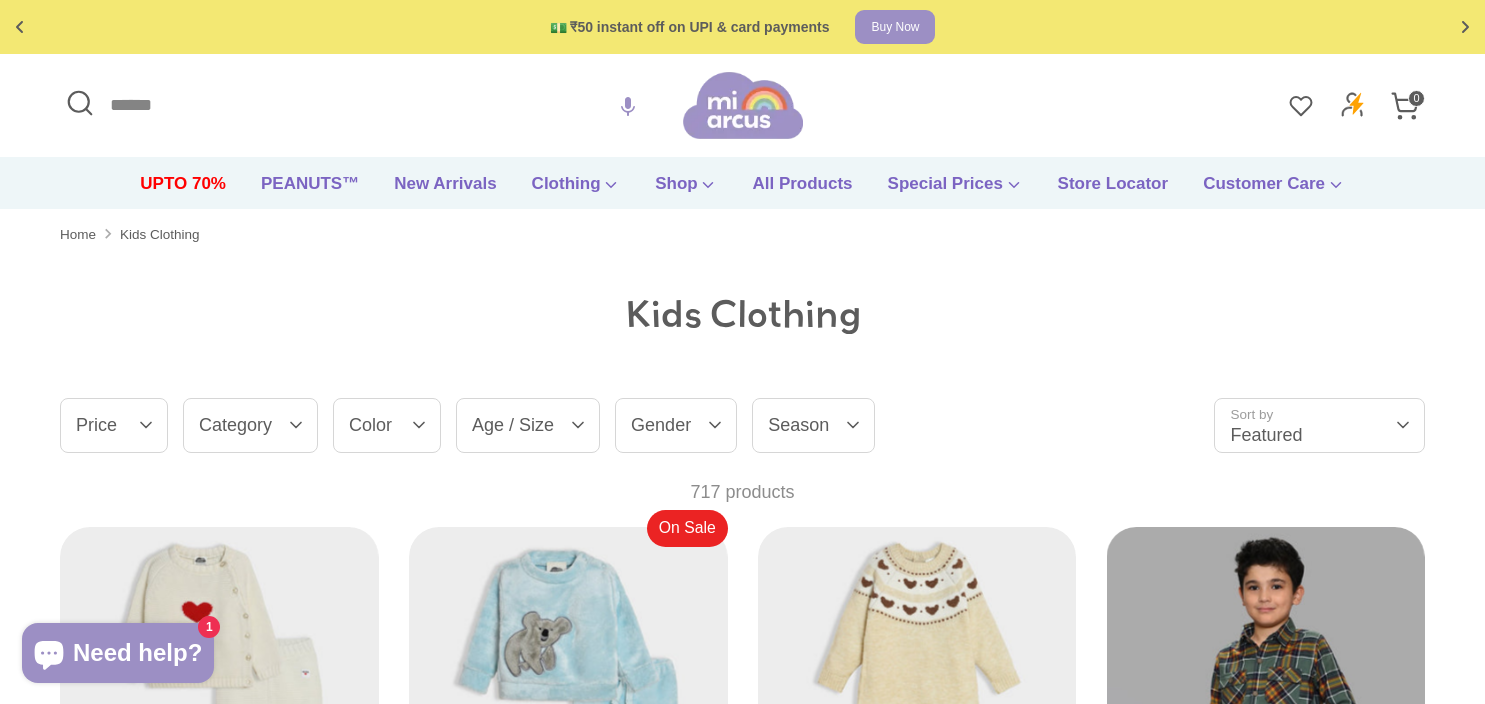scroll, scrollTop: 0, scrollLeft: 0, axis: both 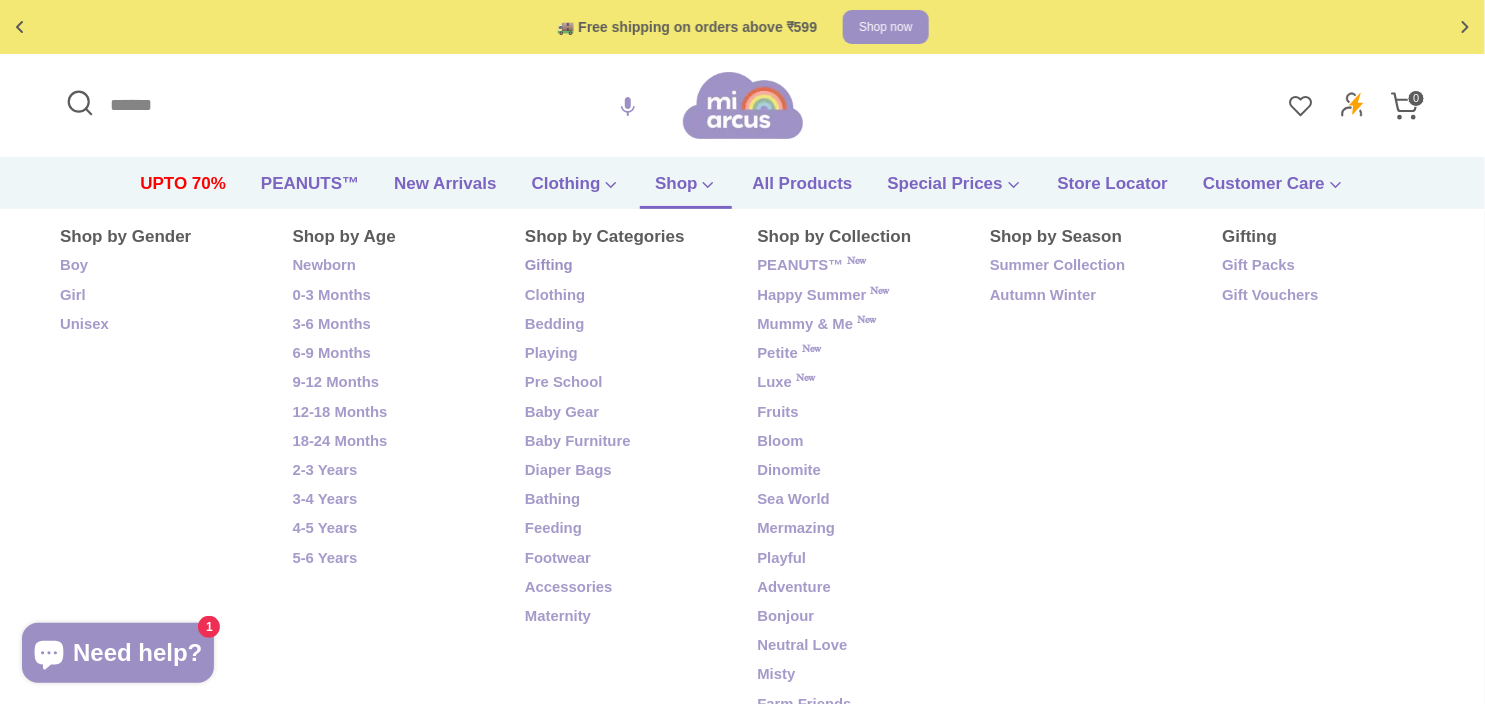click on "Gifting" at bounding box center [626, 266] 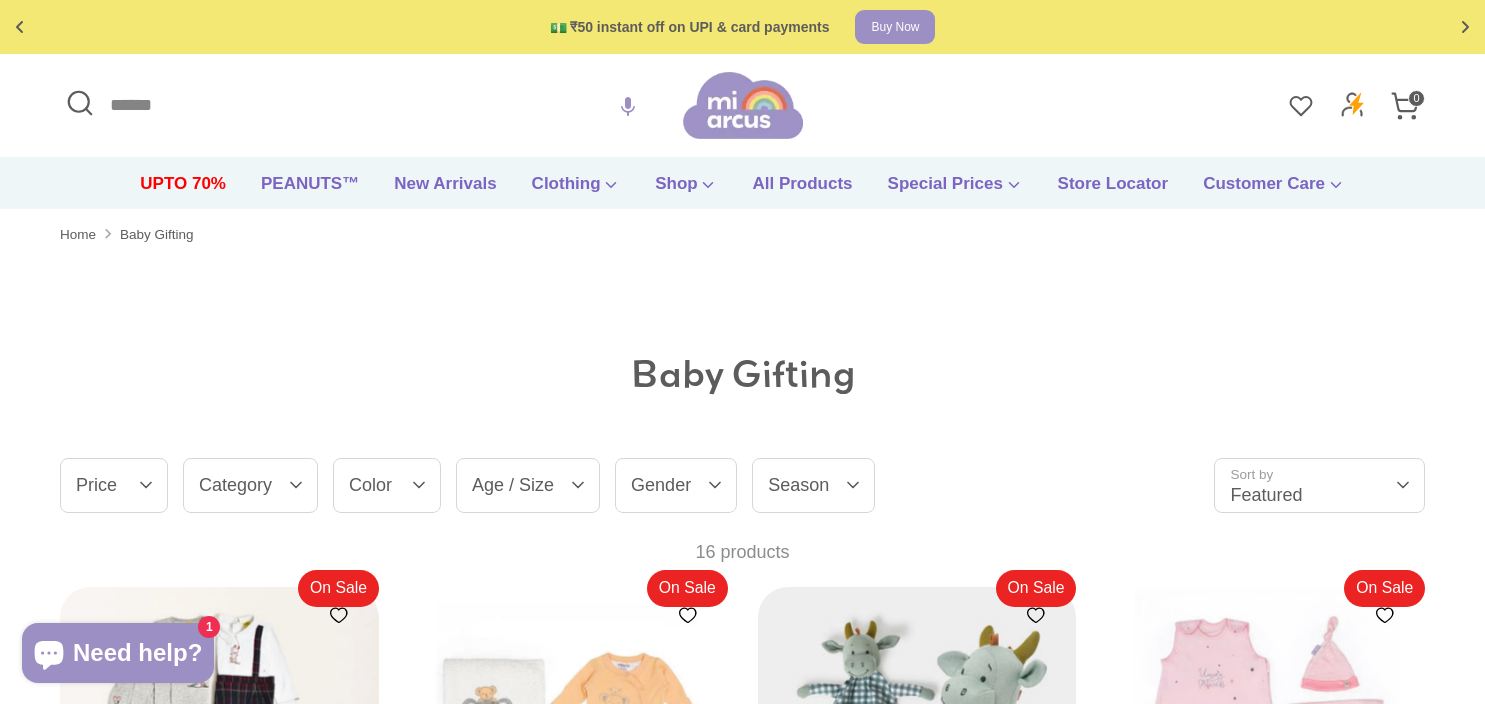 scroll, scrollTop: 0, scrollLeft: 0, axis: both 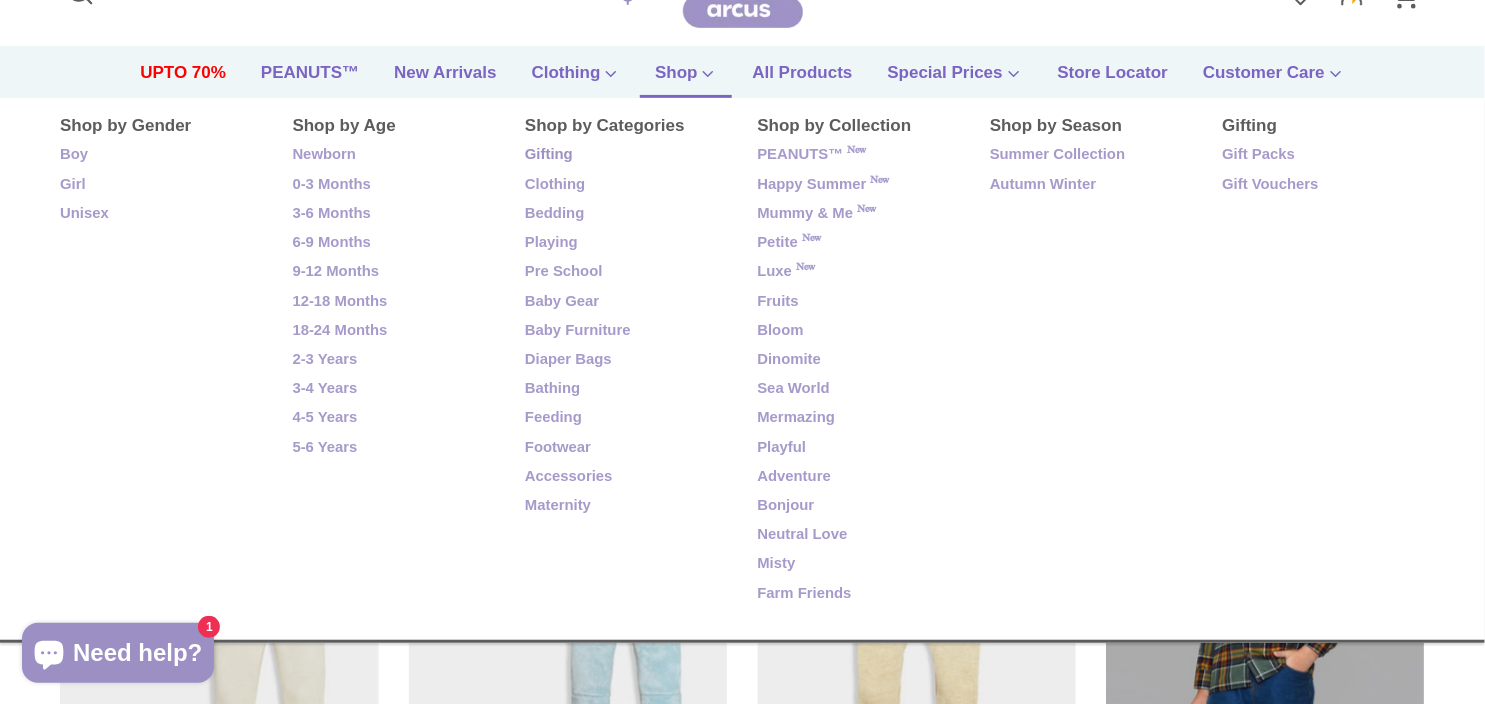 click on "Gifting" at bounding box center [626, 155] 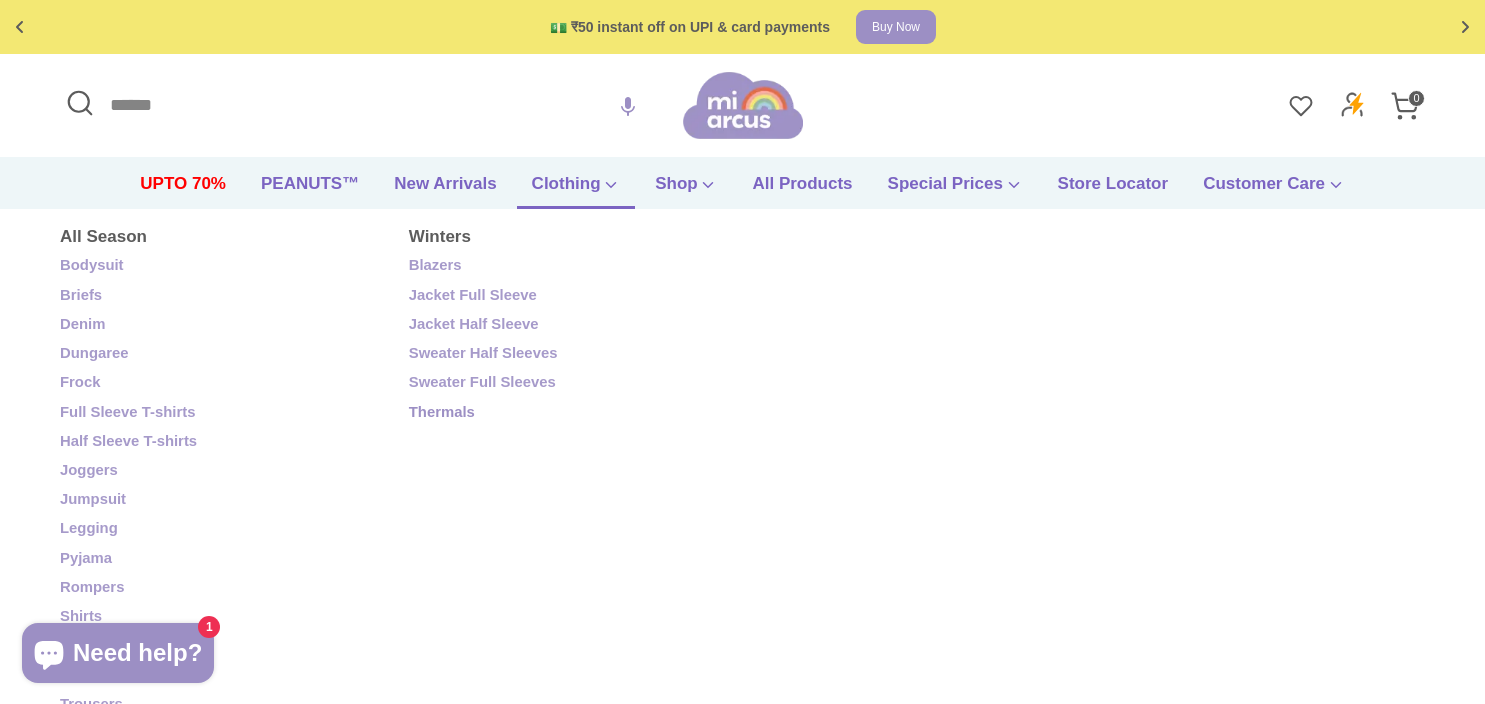 scroll, scrollTop: 0, scrollLeft: 0, axis: both 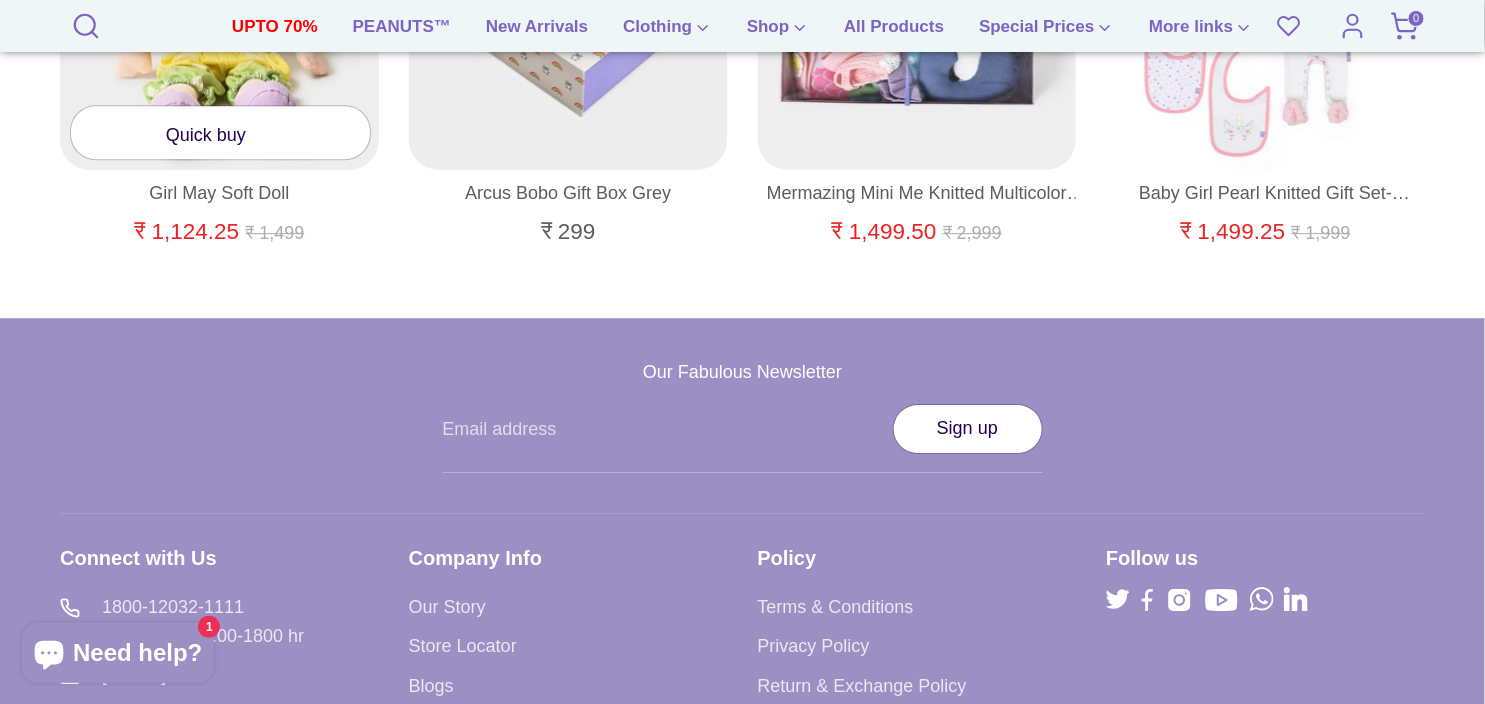 click on "Quick buy" at bounding box center [219, 118] 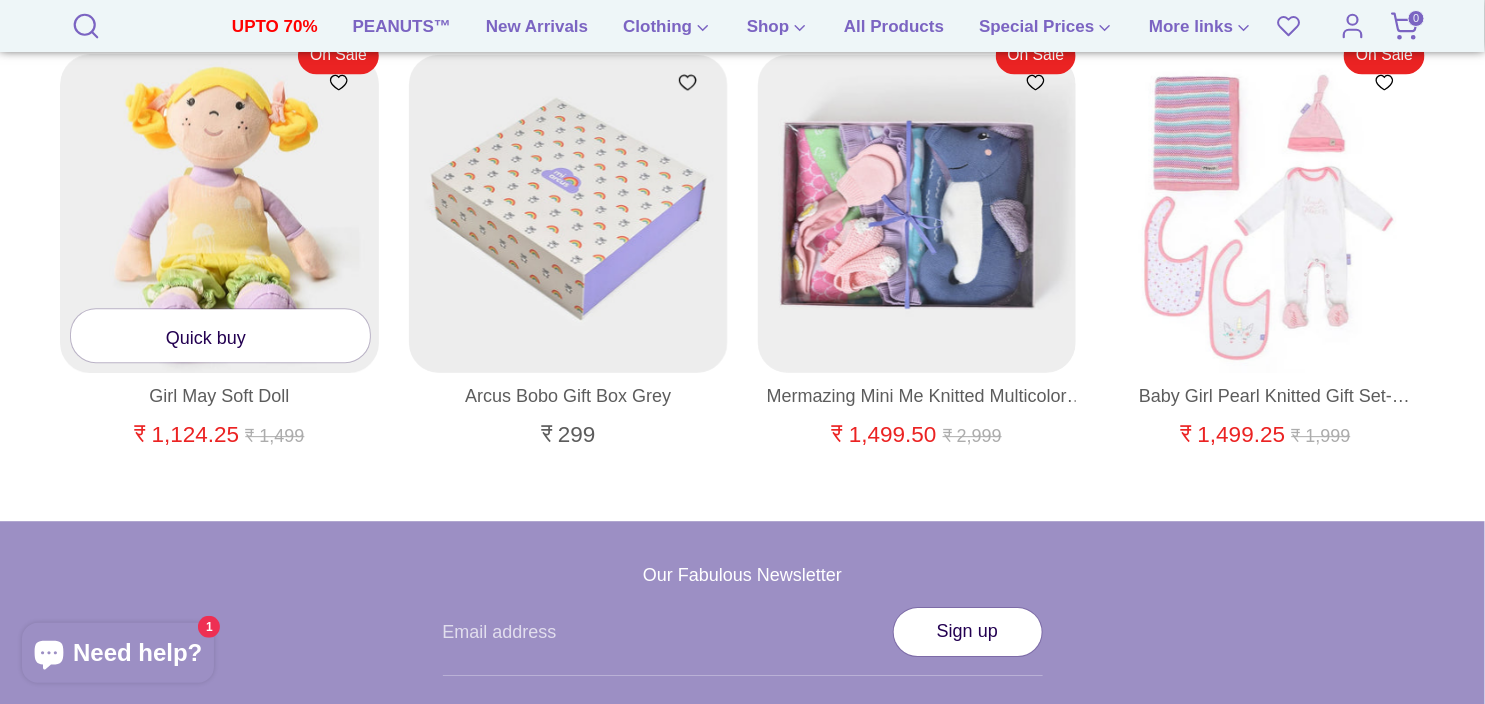 scroll, scrollTop: 1823, scrollLeft: 0, axis: vertical 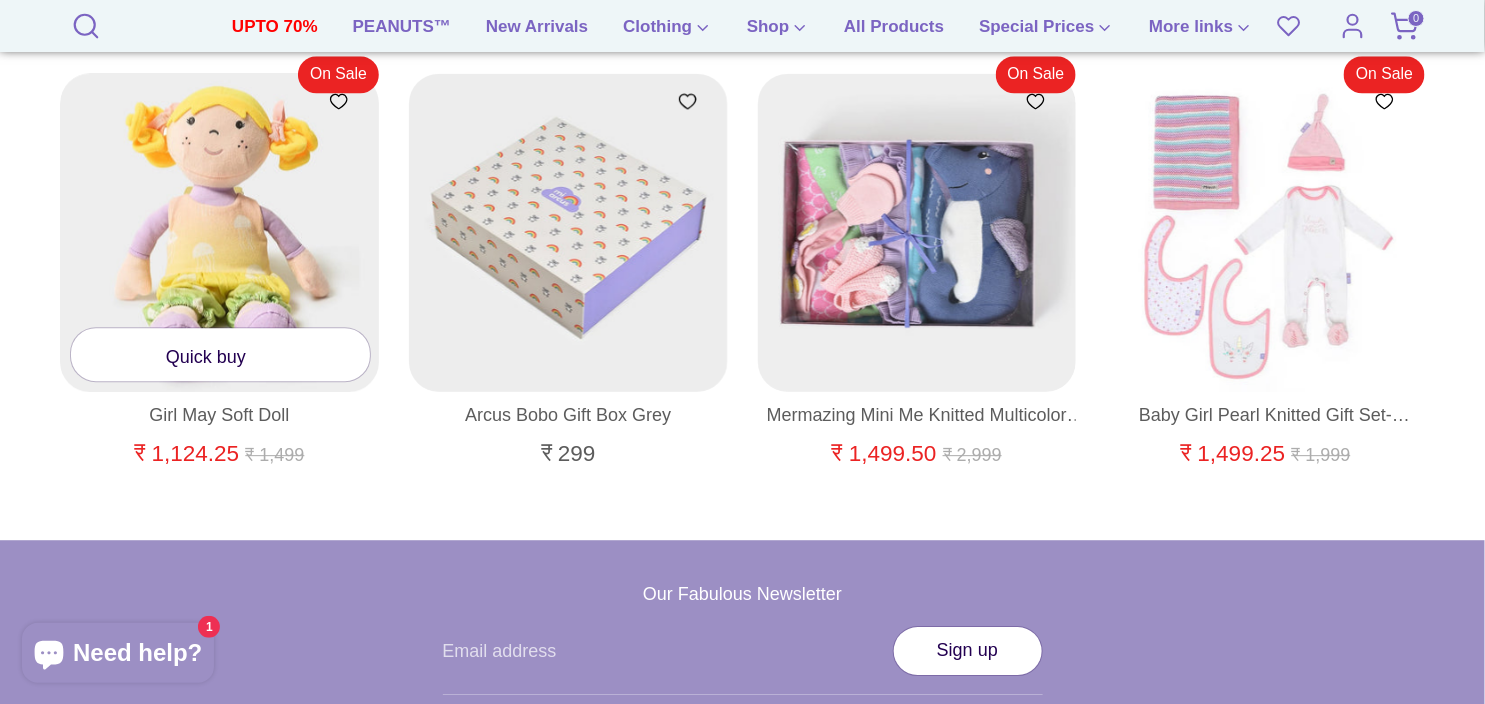 click at bounding box center [220, 233] 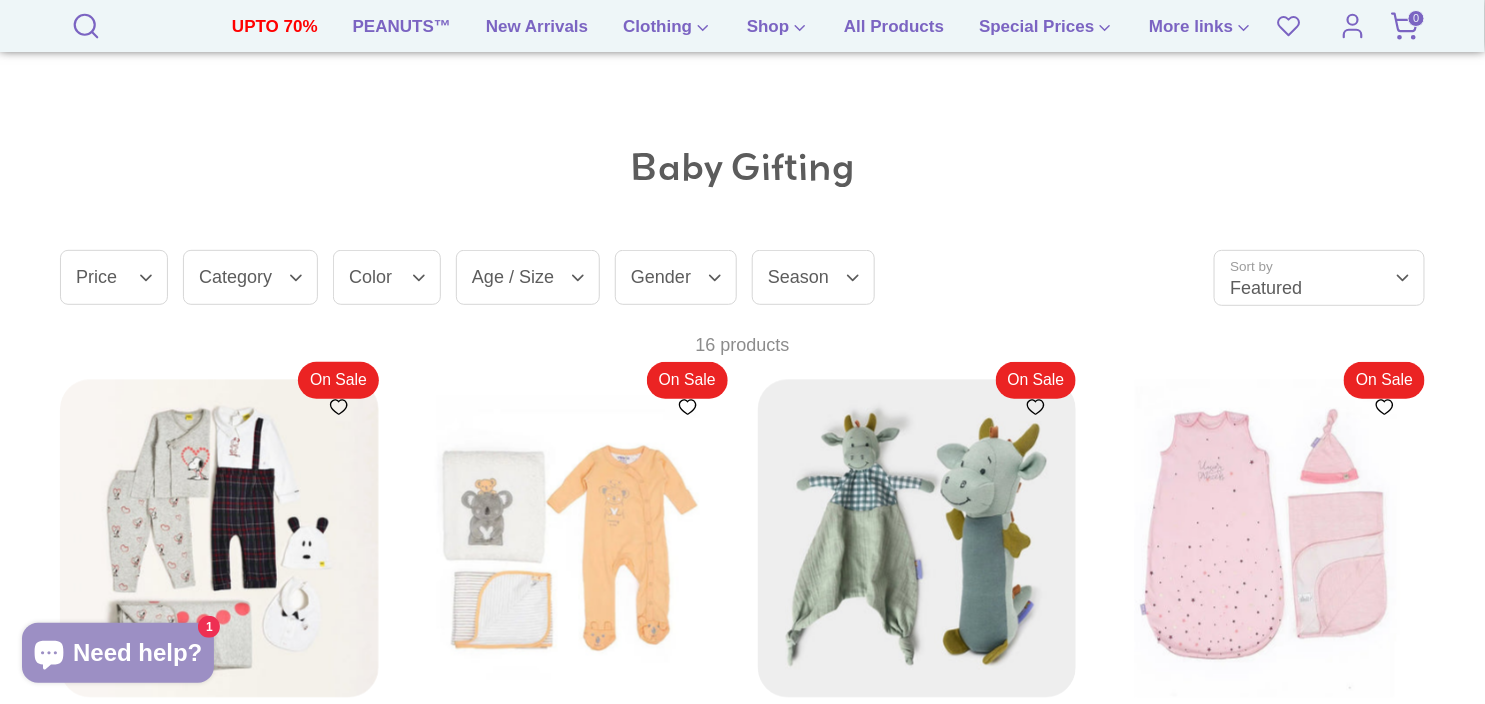 scroll, scrollTop: 378, scrollLeft: 0, axis: vertical 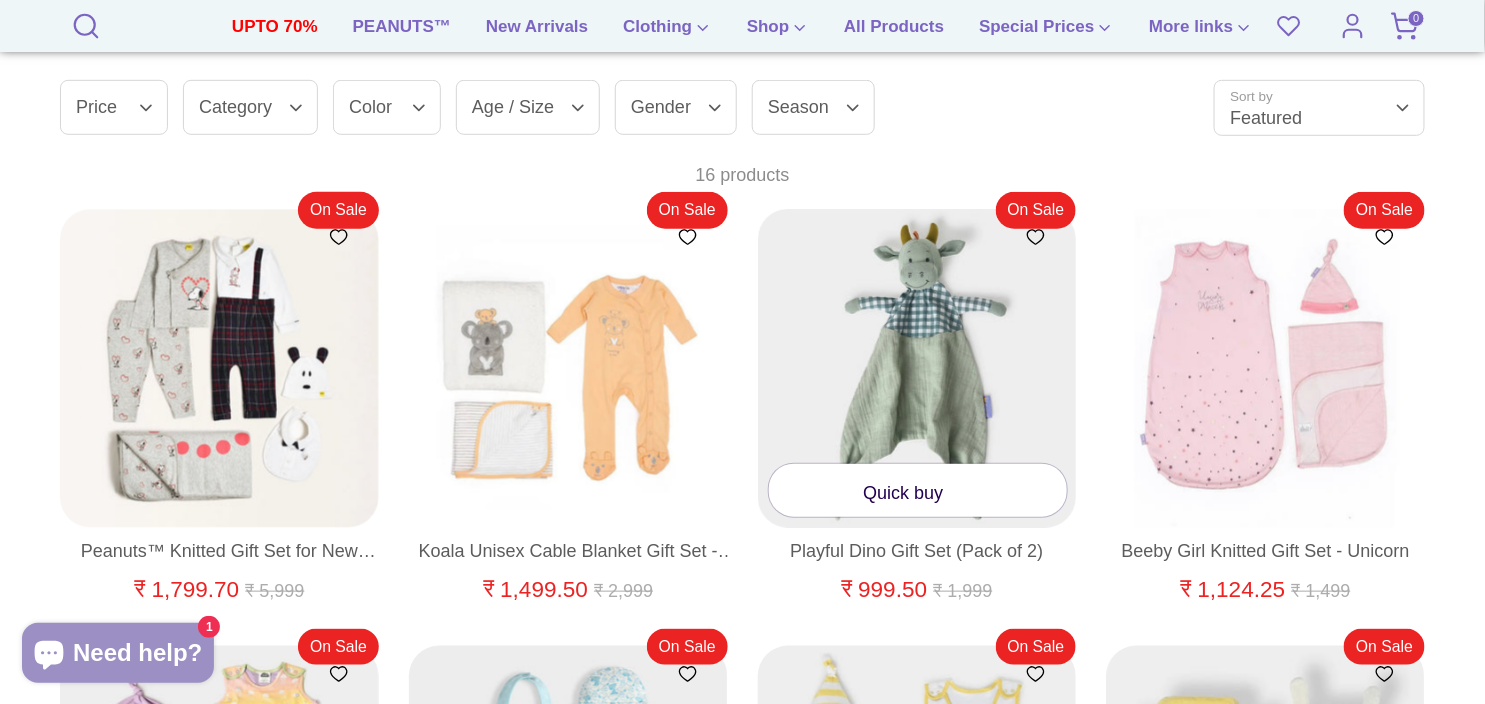 click at bounding box center (918, 369) 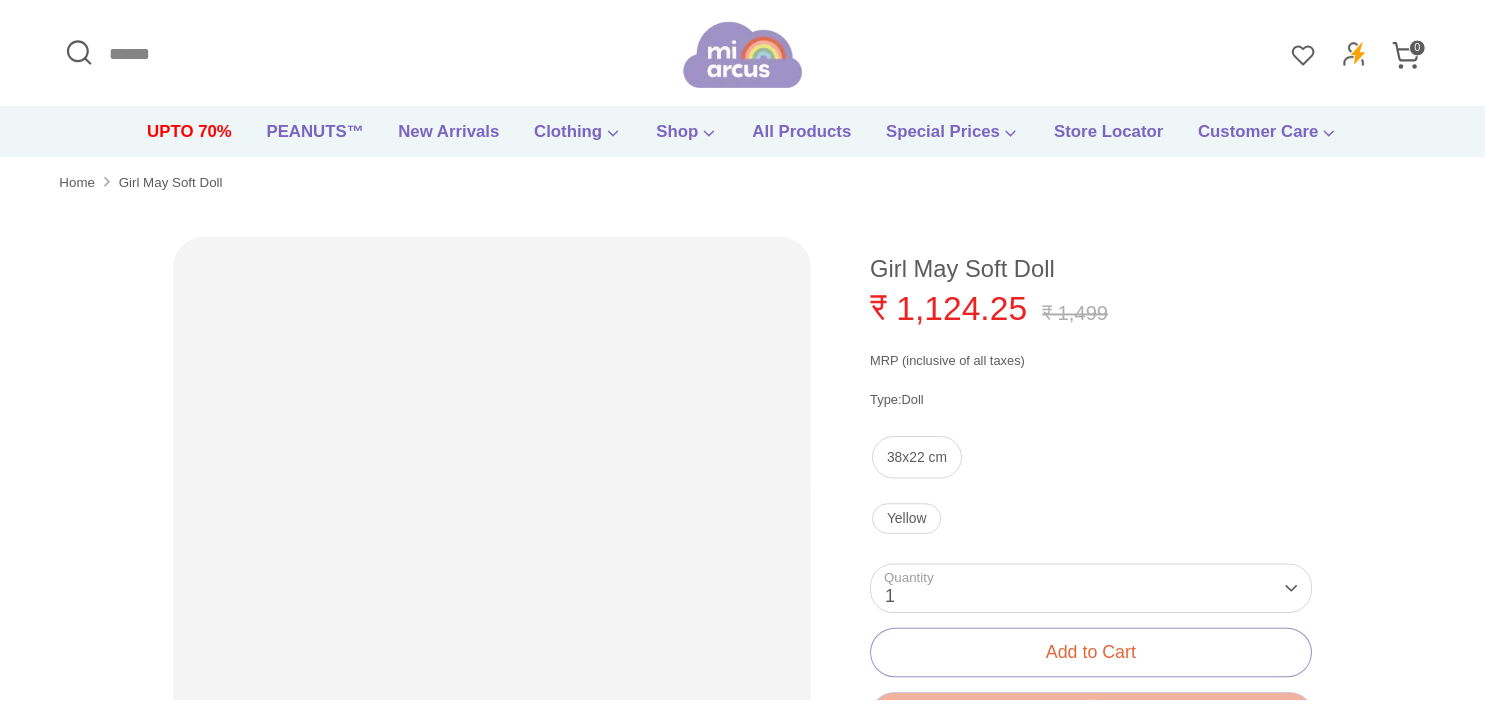 scroll, scrollTop: 0, scrollLeft: 0, axis: both 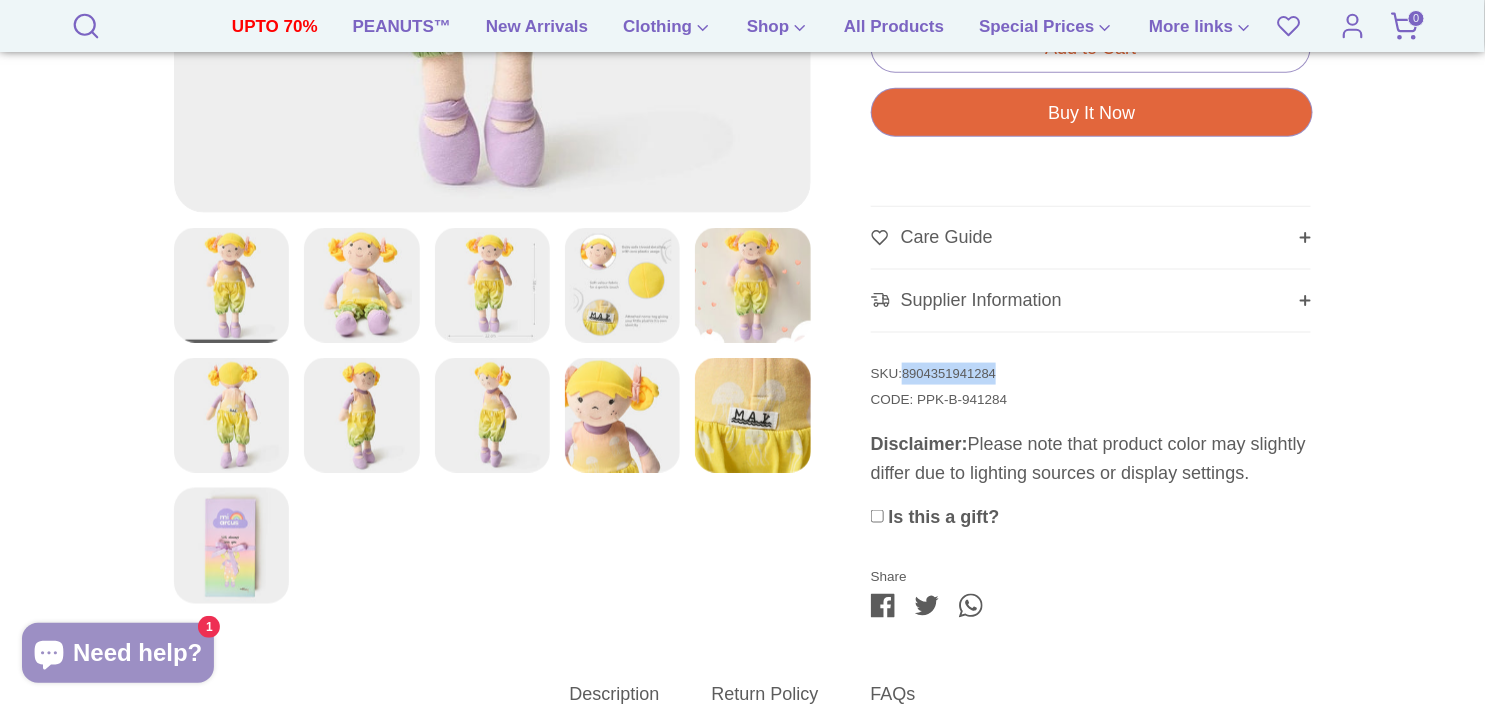drag, startPoint x: 951, startPoint y: 366, endPoint x: 1015, endPoint y: 354, distance: 65.11528 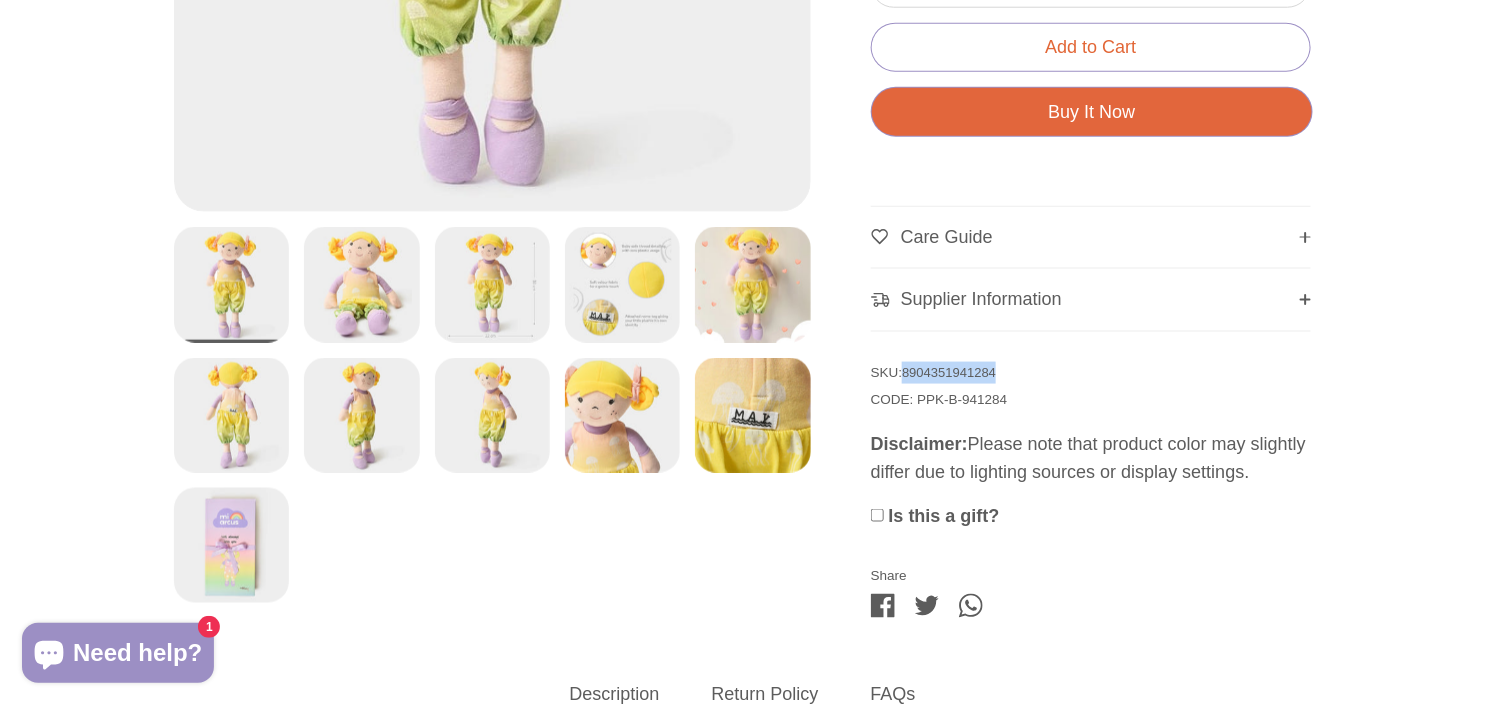 scroll, scrollTop: 0, scrollLeft: 0, axis: both 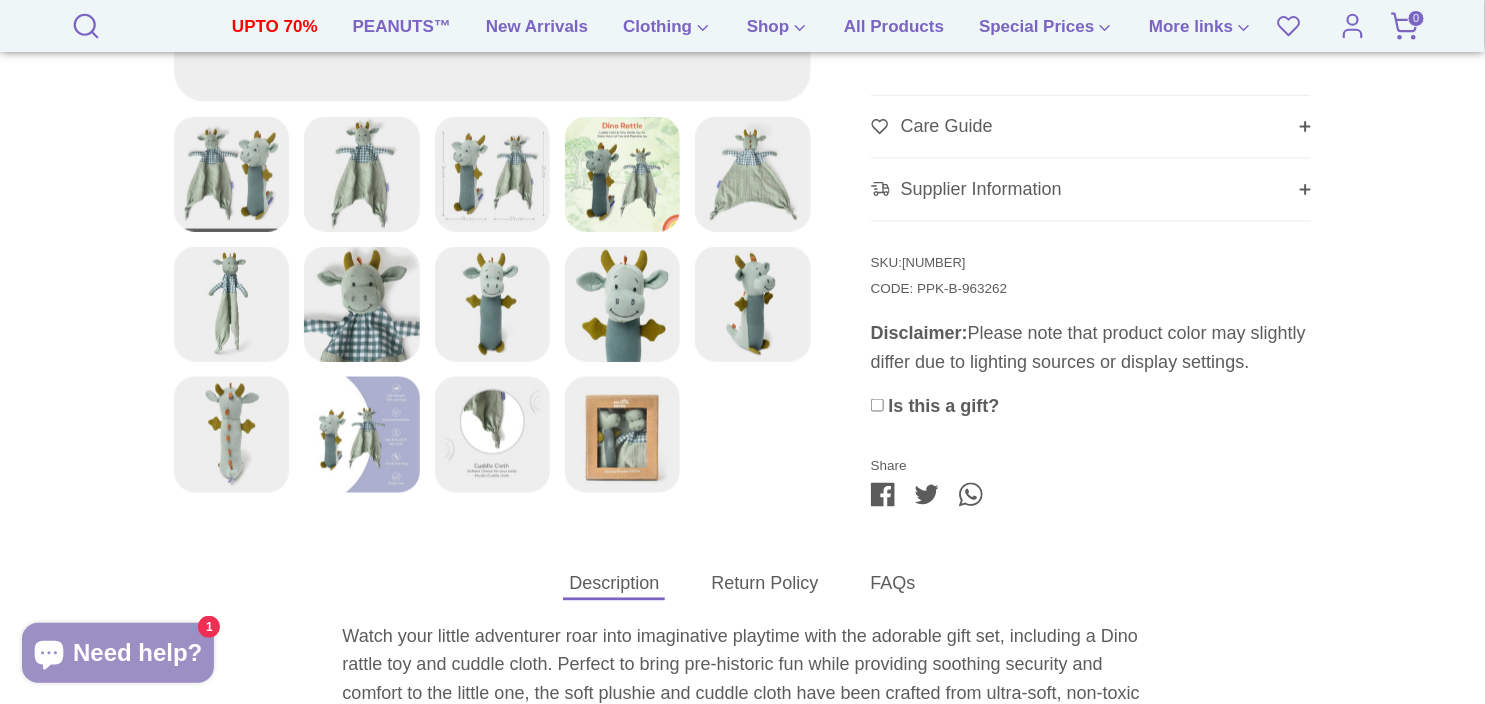 drag, startPoint x: 906, startPoint y: 260, endPoint x: 1006, endPoint y: 251, distance: 100.40418 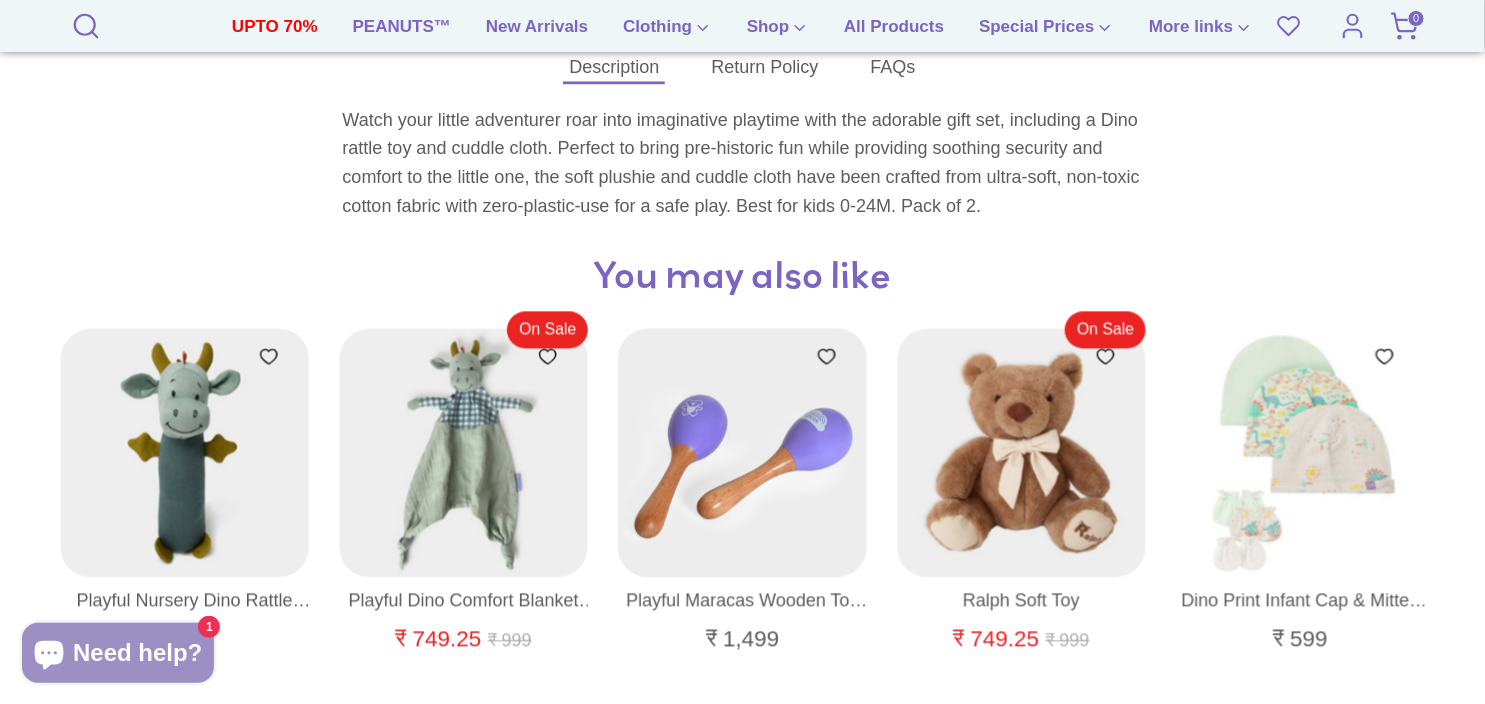 scroll, scrollTop: 1444, scrollLeft: 0, axis: vertical 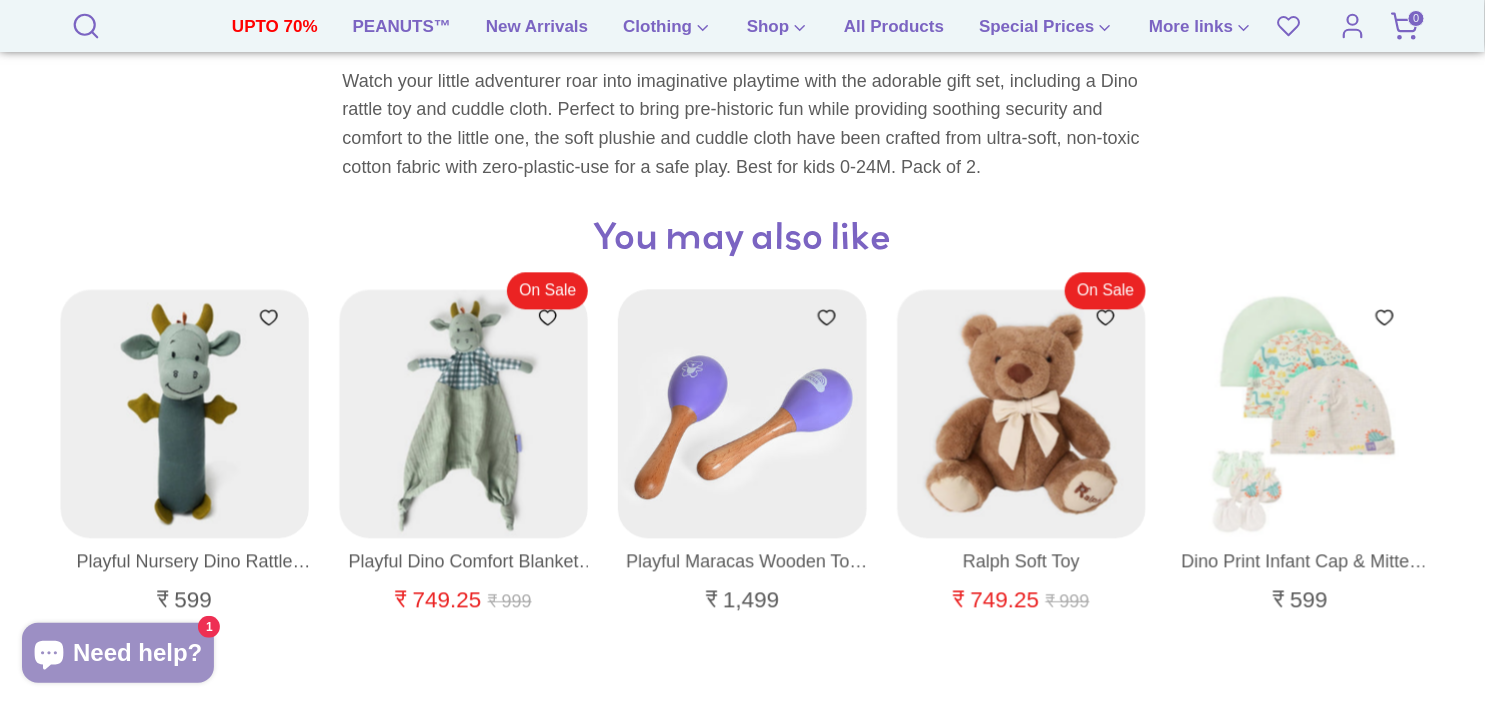 click at bounding box center (743, 414) 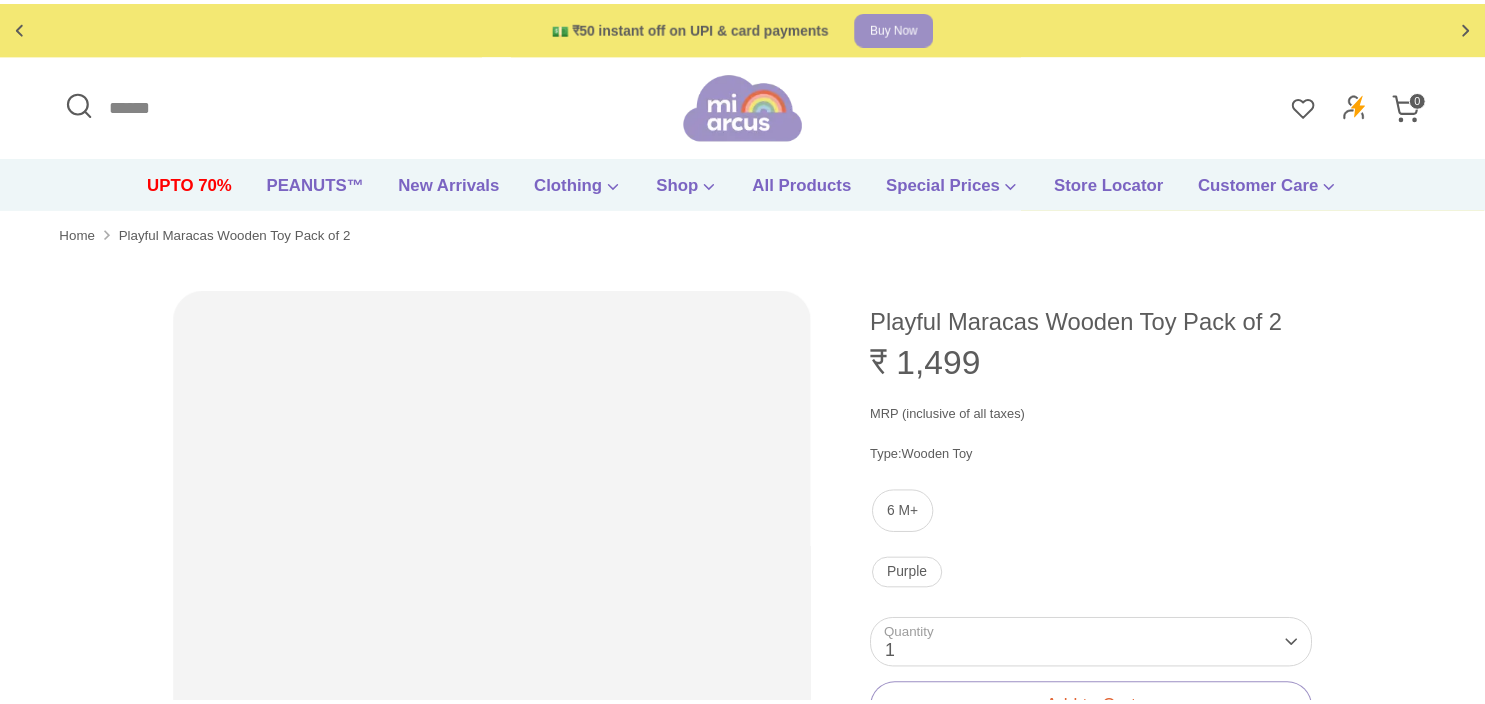 scroll, scrollTop: 0, scrollLeft: 0, axis: both 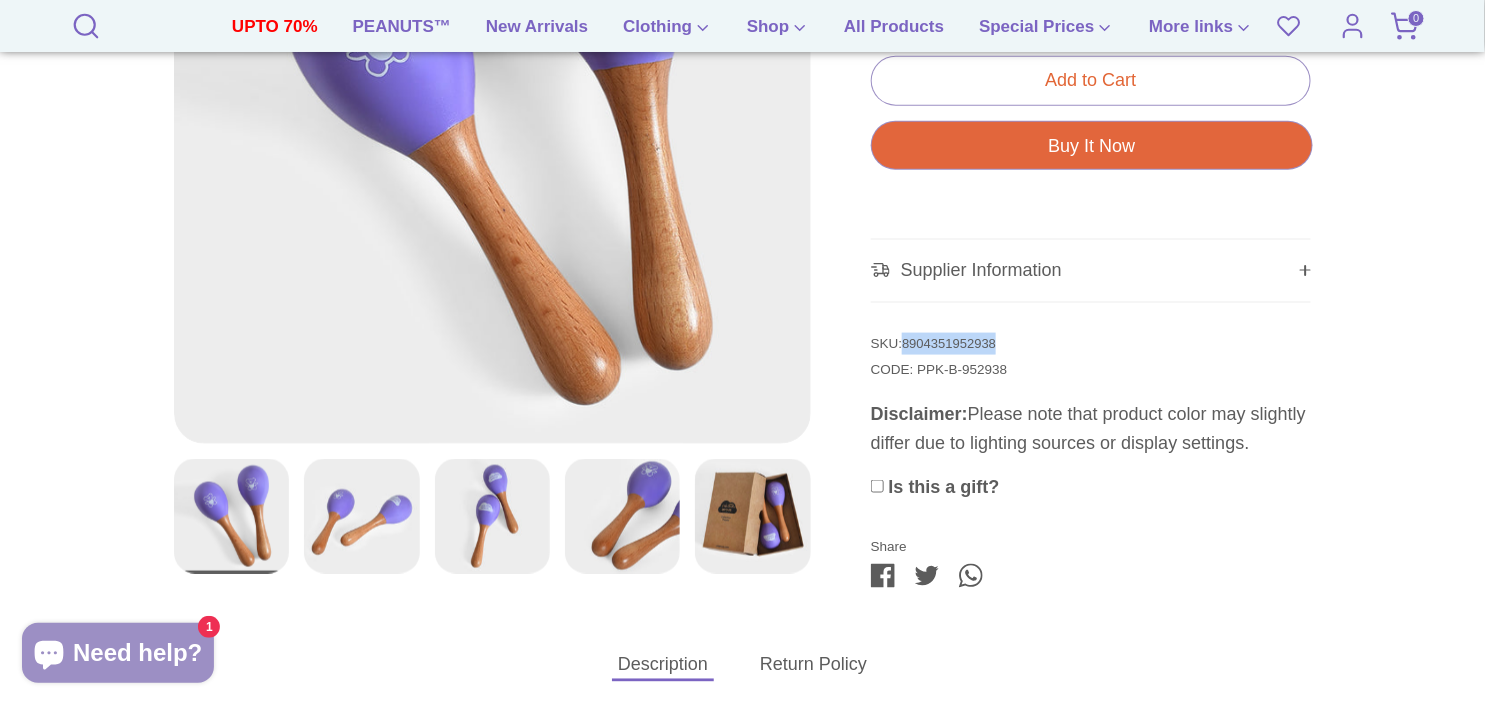 drag, startPoint x: 906, startPoint y: 338, endPoint x: 1066, endPoint y: 341, distance: 160.02812 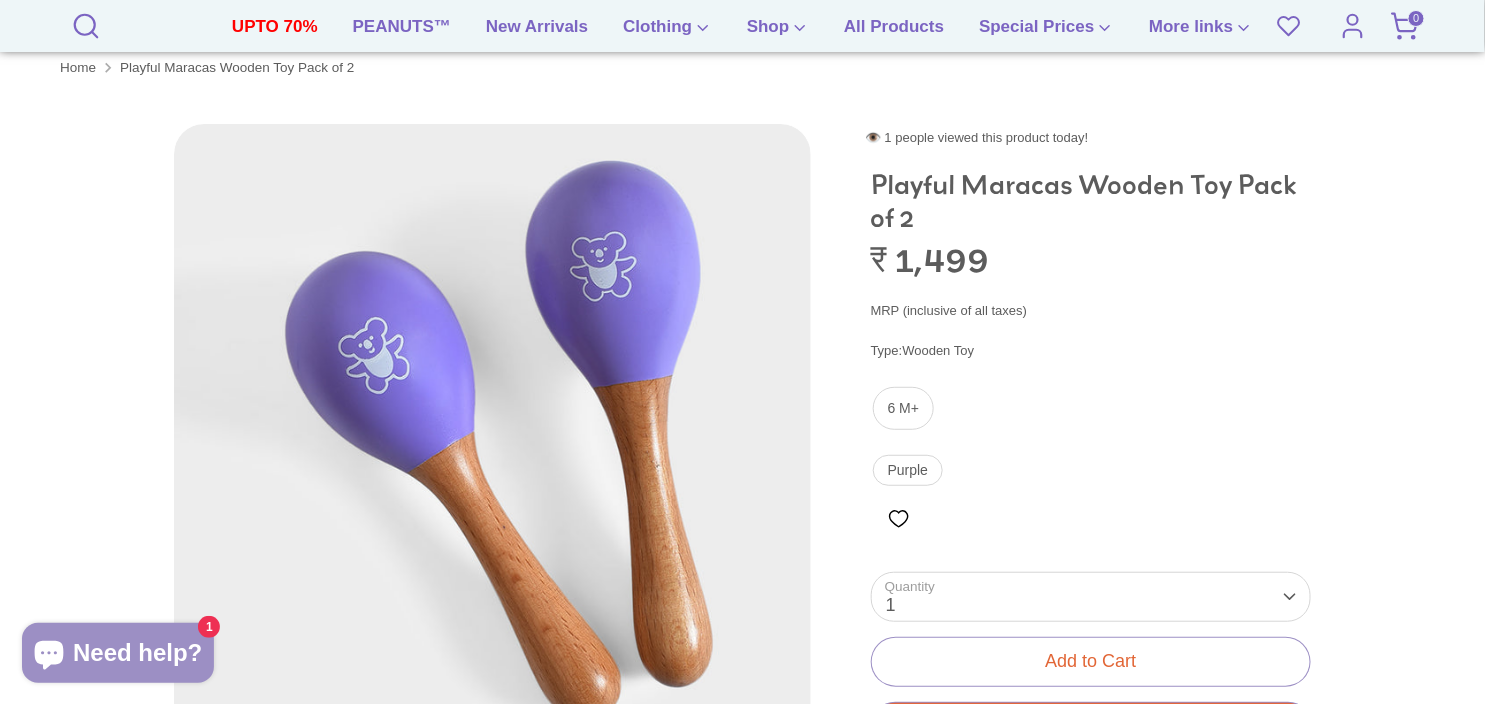 scroll, scrollTop: 0, scrollLeft: 0, axis: both 